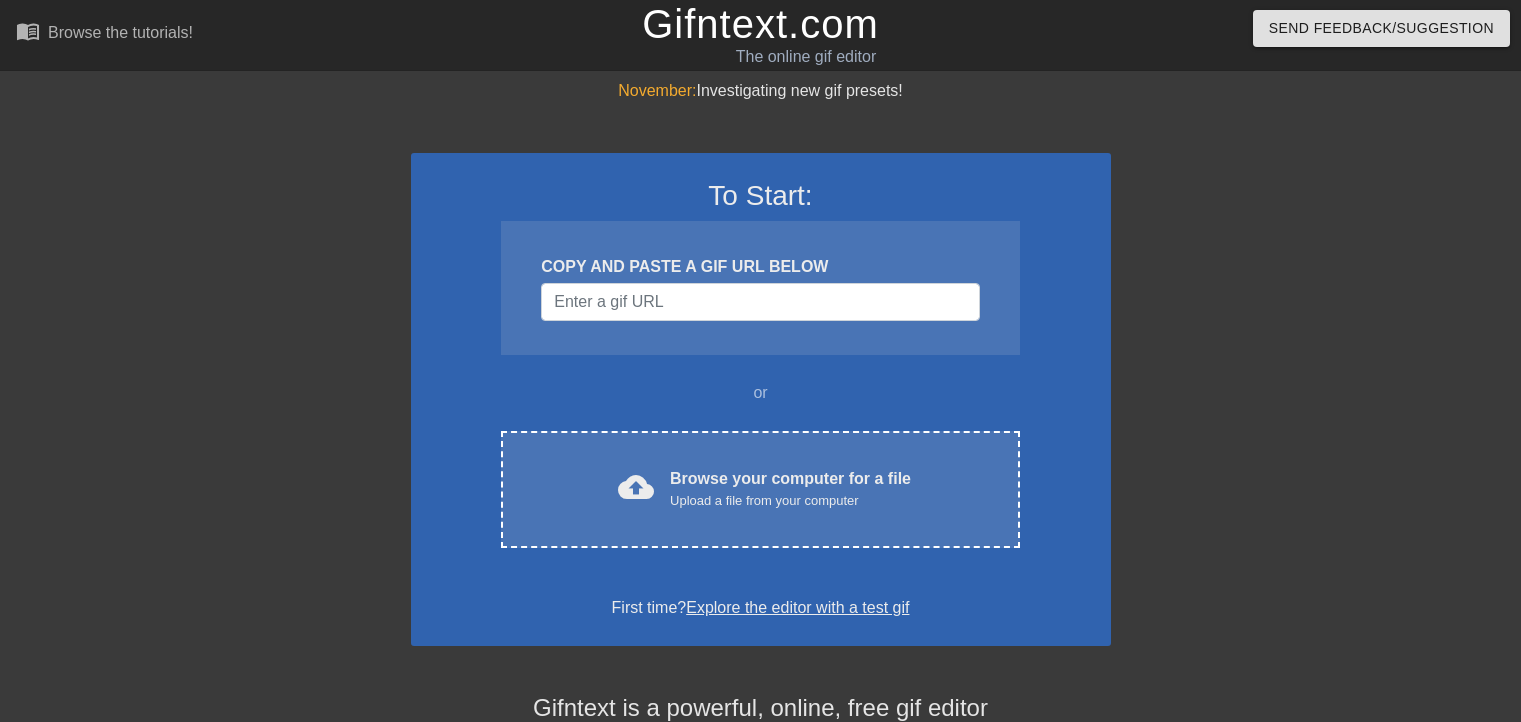 scroll, scrollTop: 0, scrollLeft: 0, axis: both 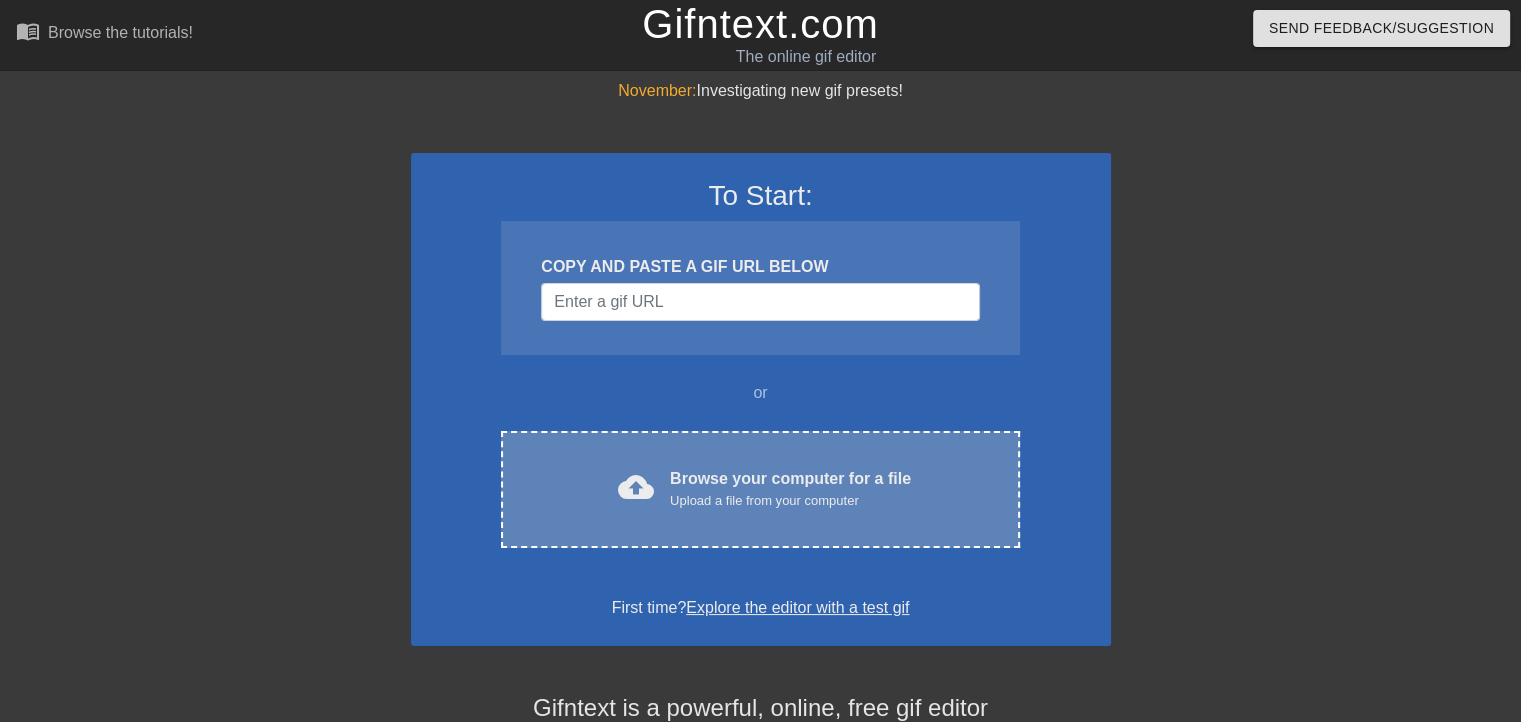 click on "Browse your computer for a file Upload a file from your computer" at bounding box center (790, 489) 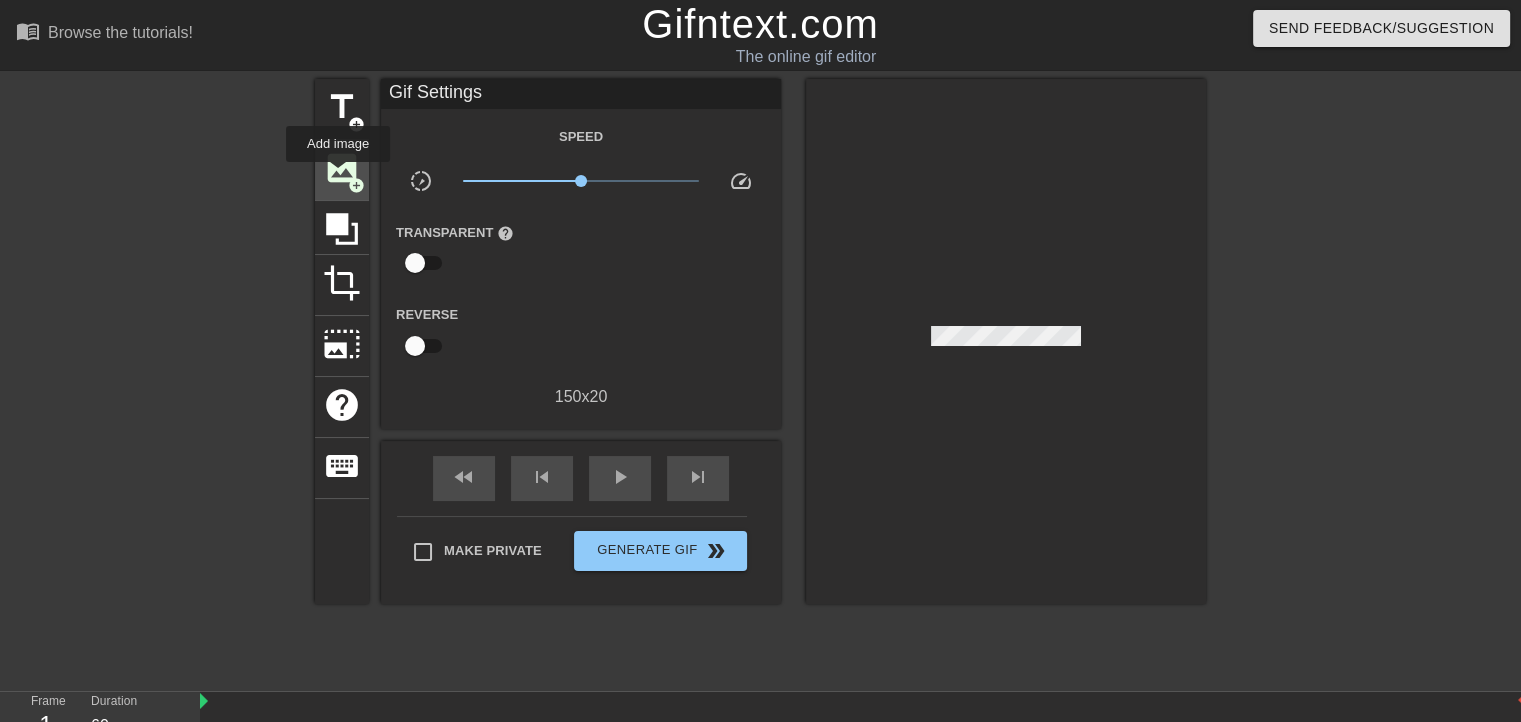 click on "image" at bounding box center (342, 168) 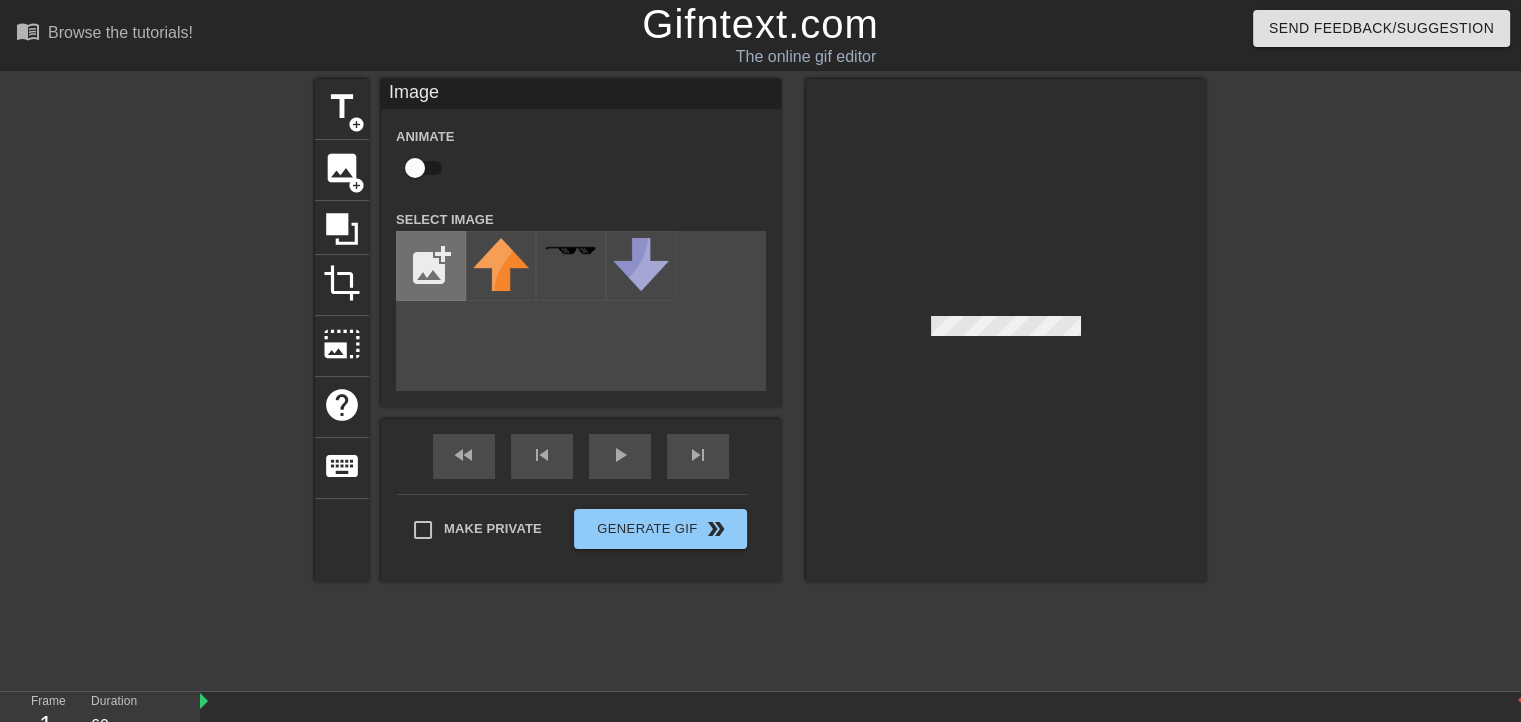 click at bounding box center [431, 266] 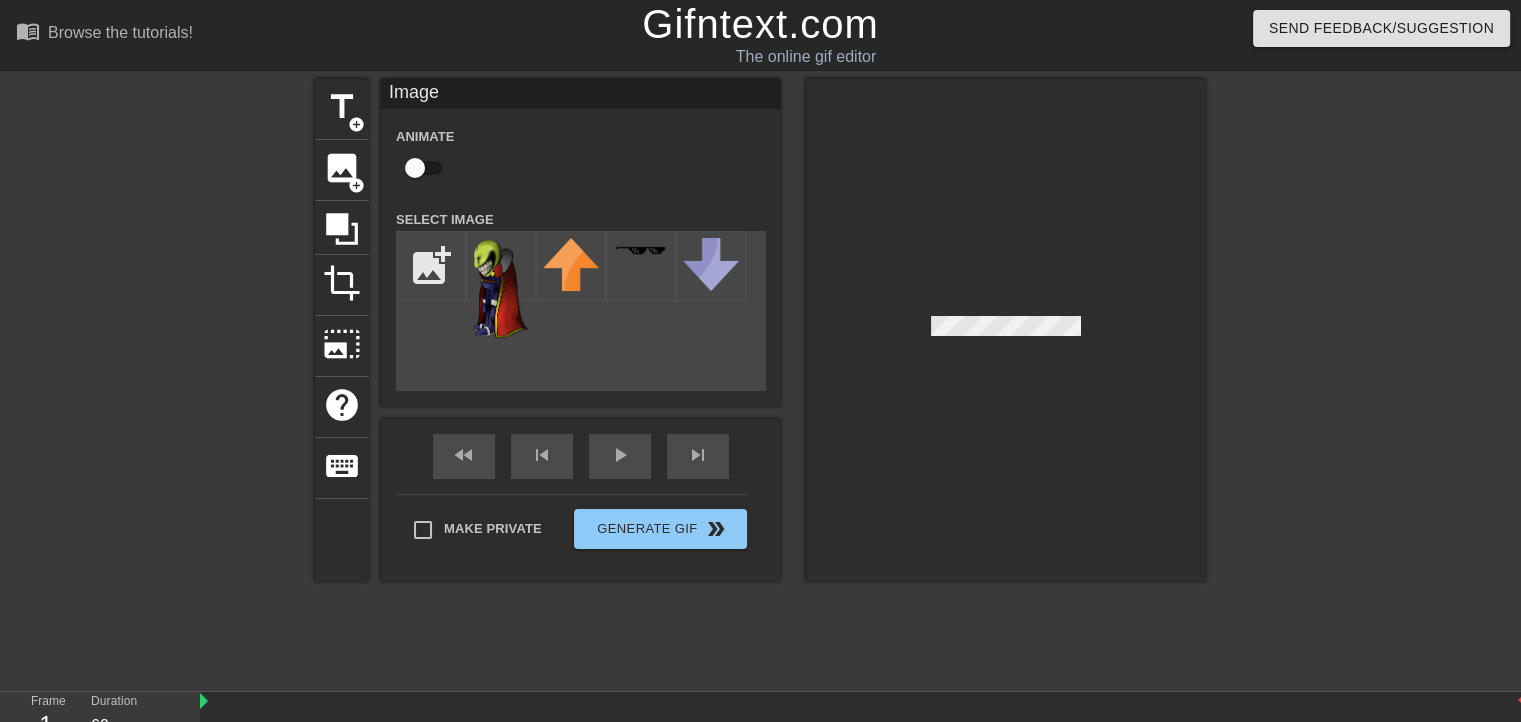 click at bounding box center [1006, 330] 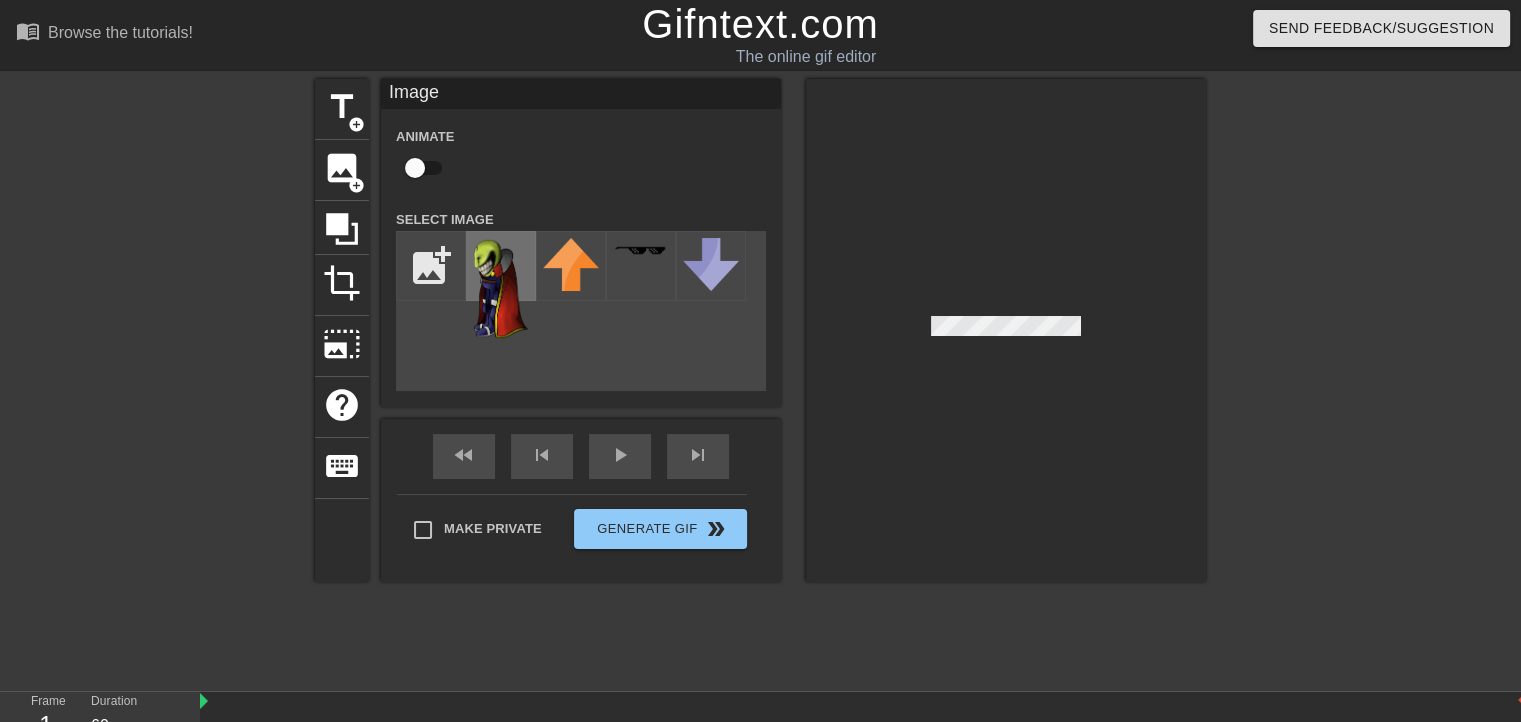 click at bounding box center (501, 288) 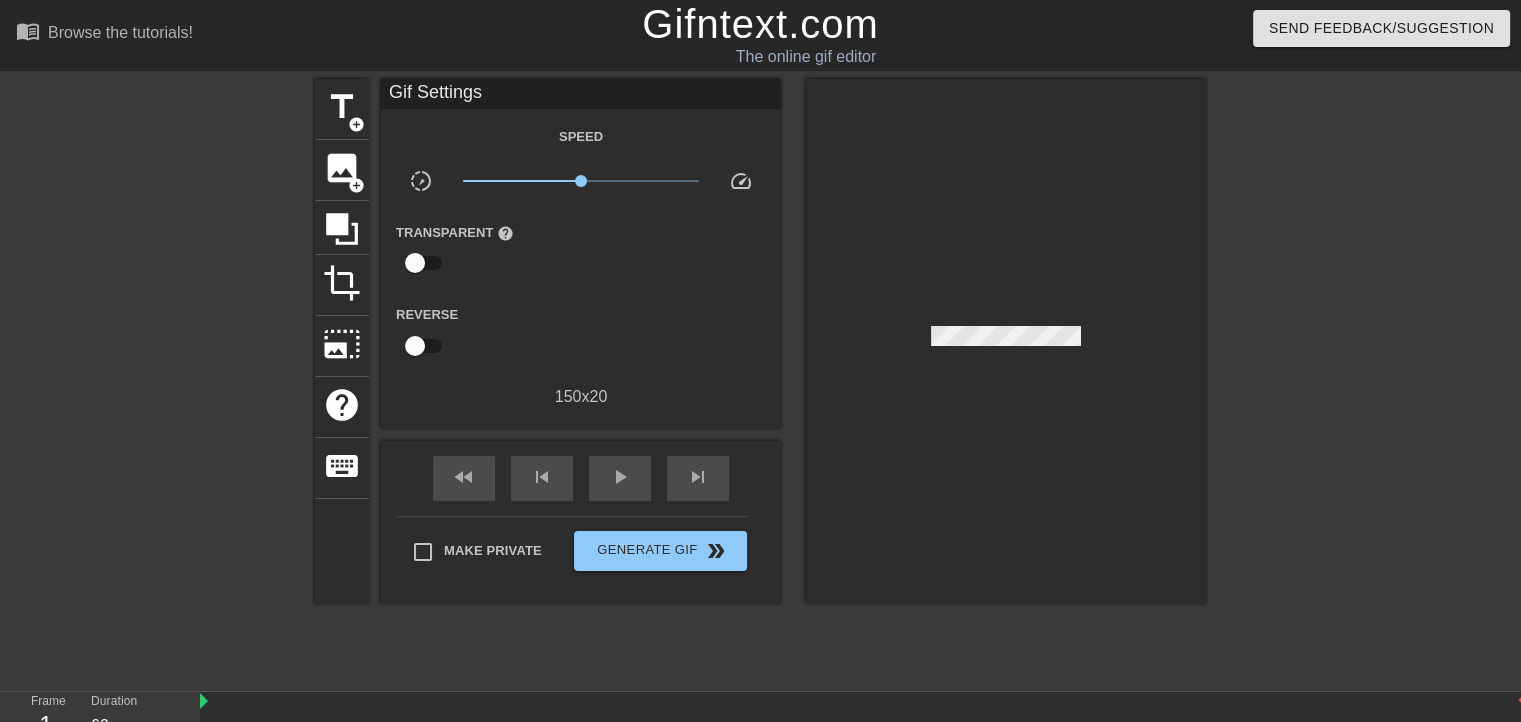 drag, startPoint x: 509, startPoint y: 281, endPoint x: 1000, endPoint y: 301, distance: 491.40717 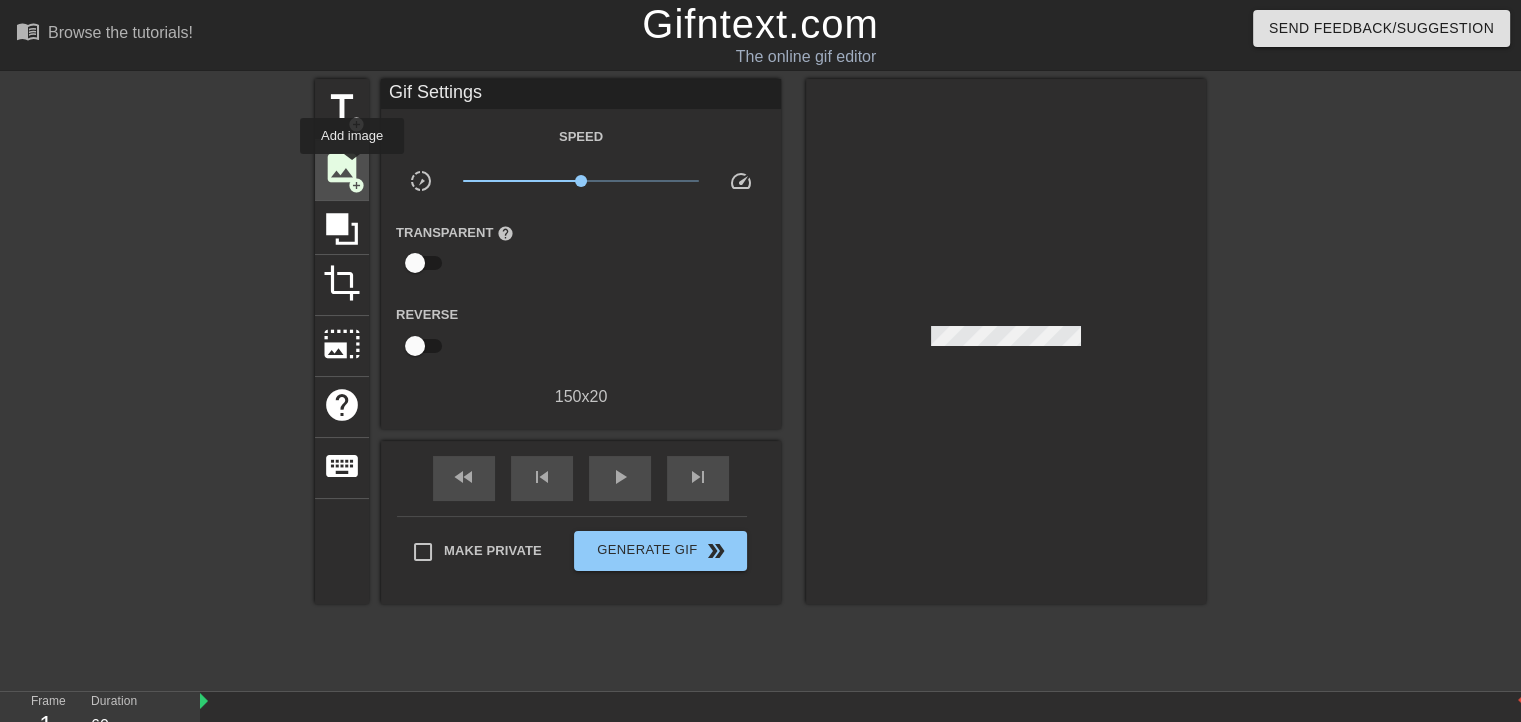click on "image" at bounding box center (342, 168) 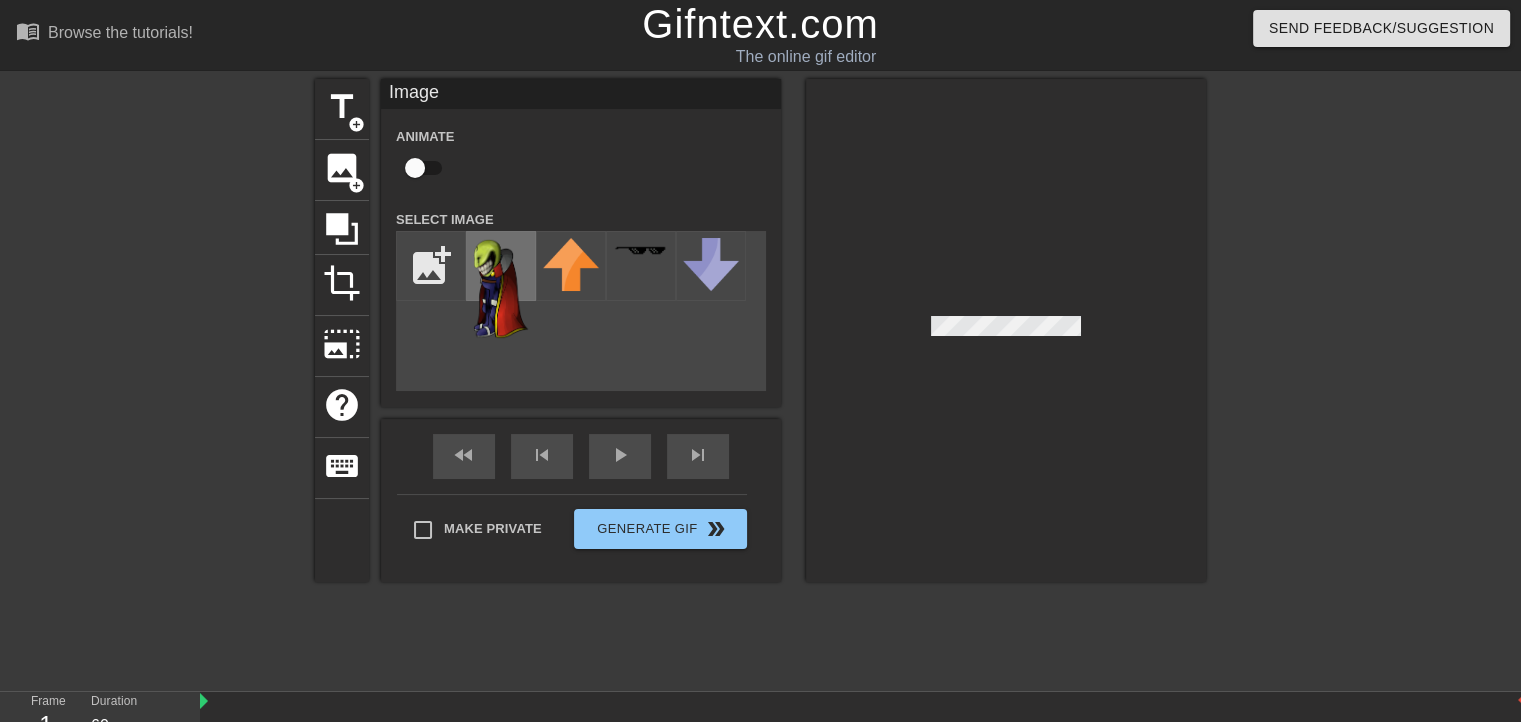 click at bounding box center (501, 288) 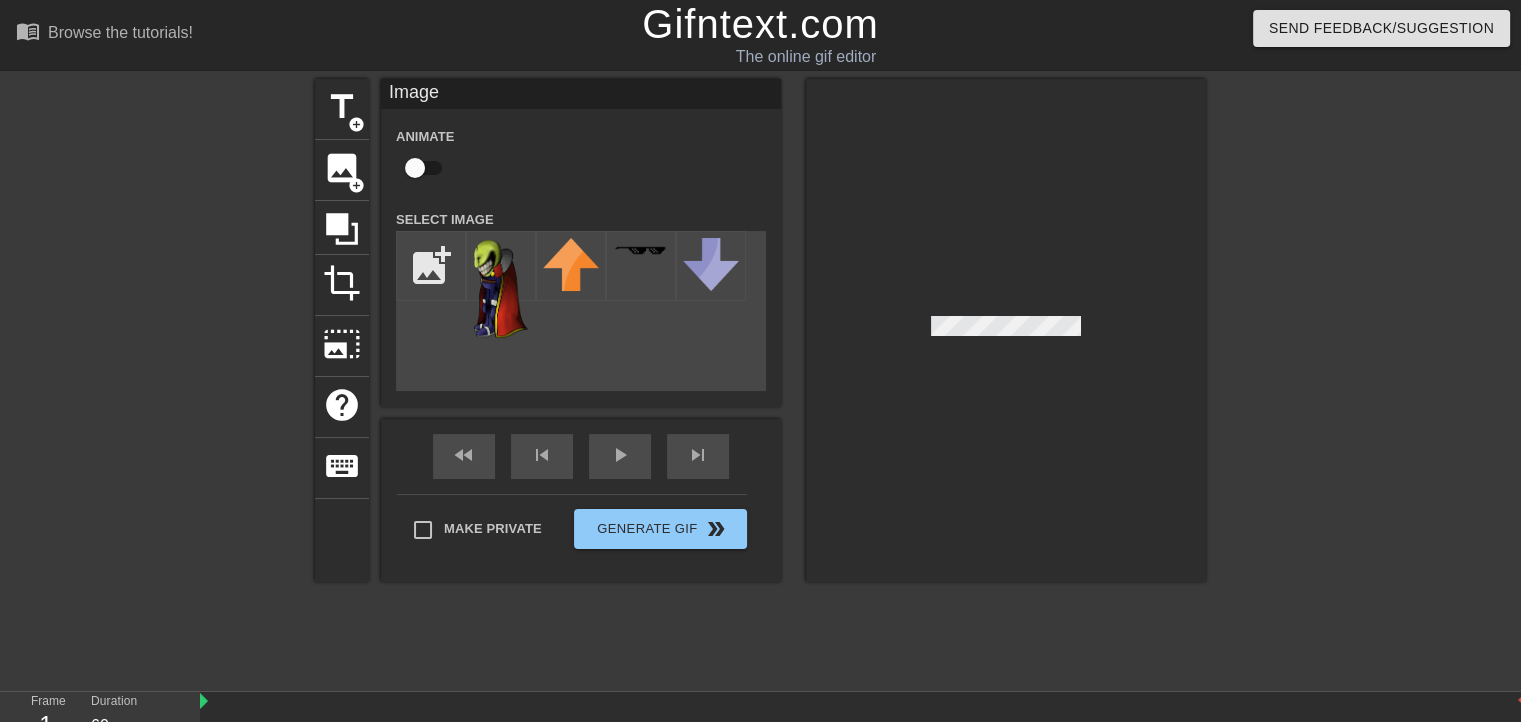click at bounding box center (1006, 330) 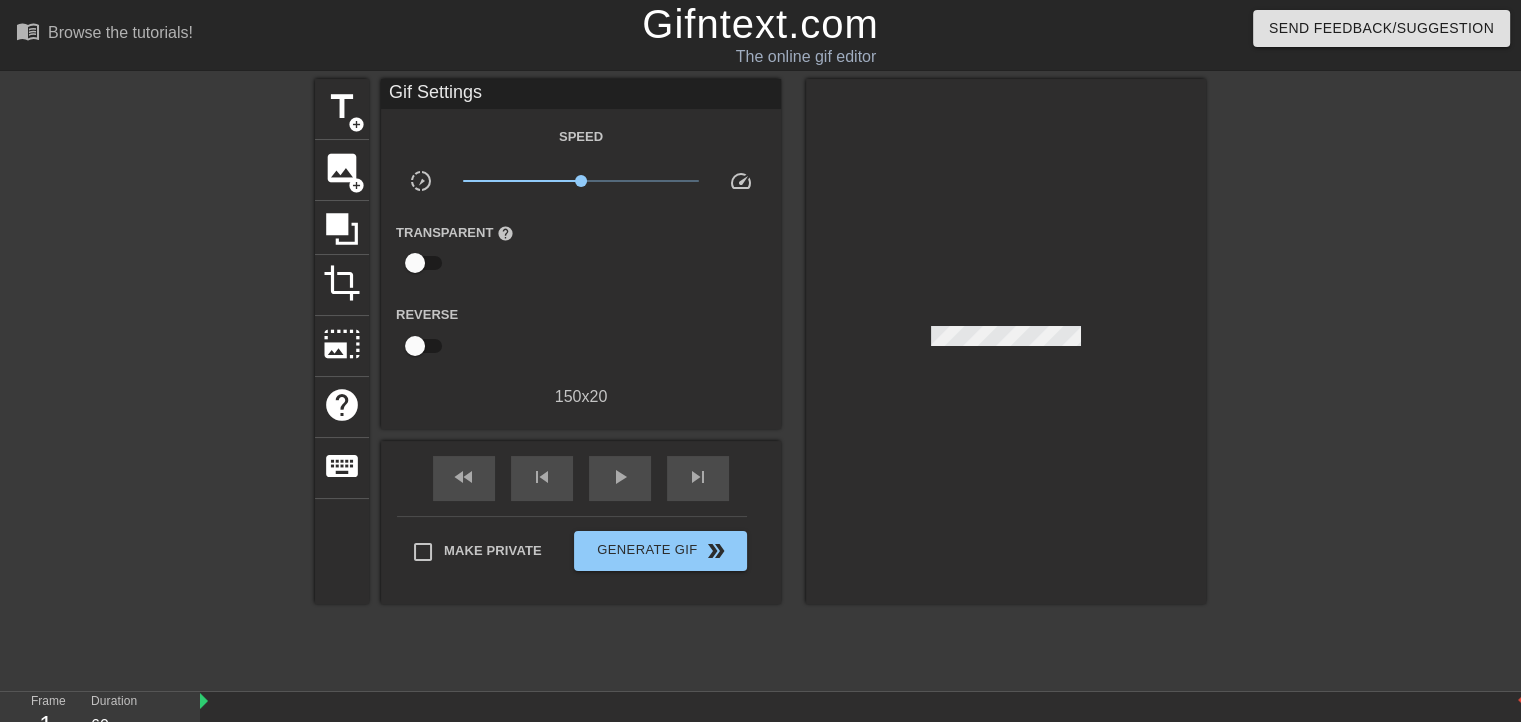 drag, startPoint x: 955, startPoint y: 257, endPoint x: 979, endPoint y: 319, distance: 66.48308 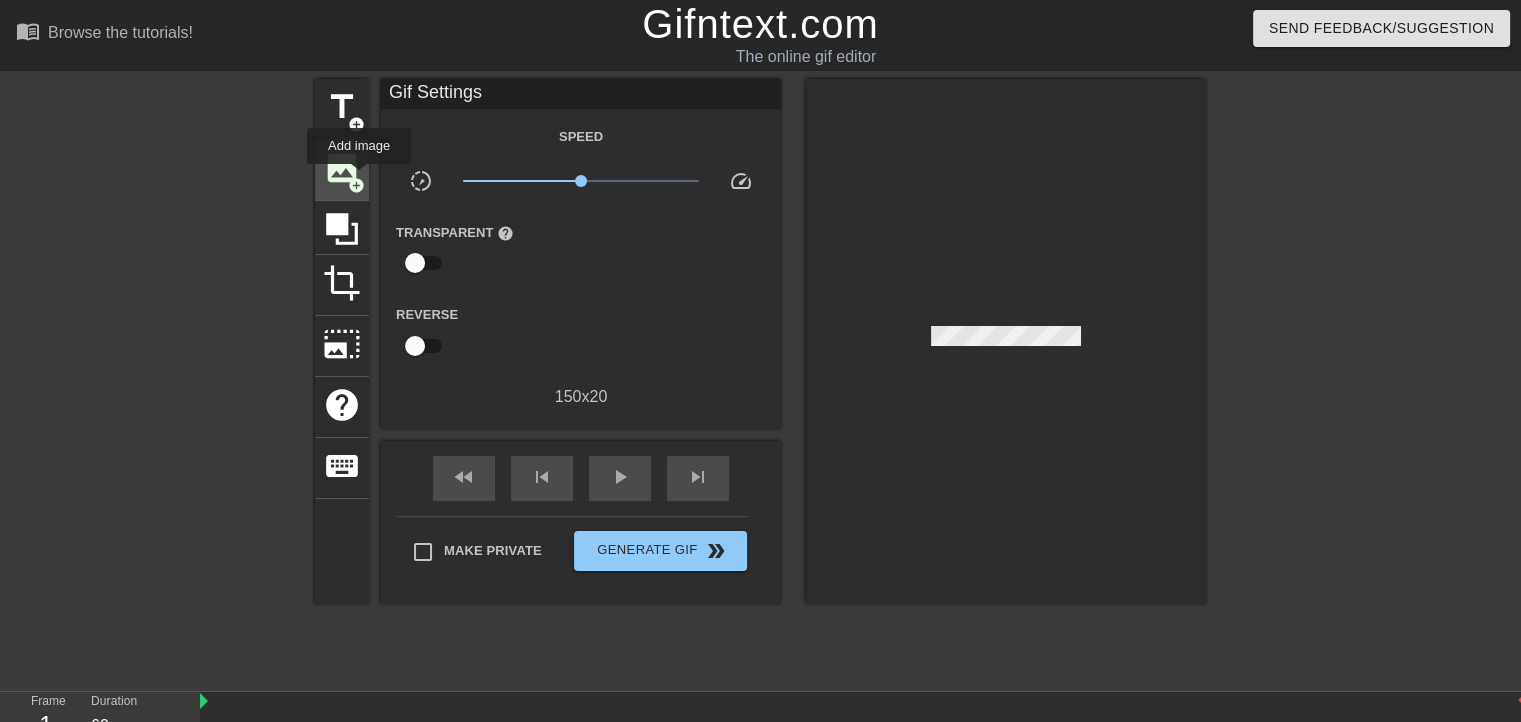 click on "add_circle" at bounding box center [356, 185] 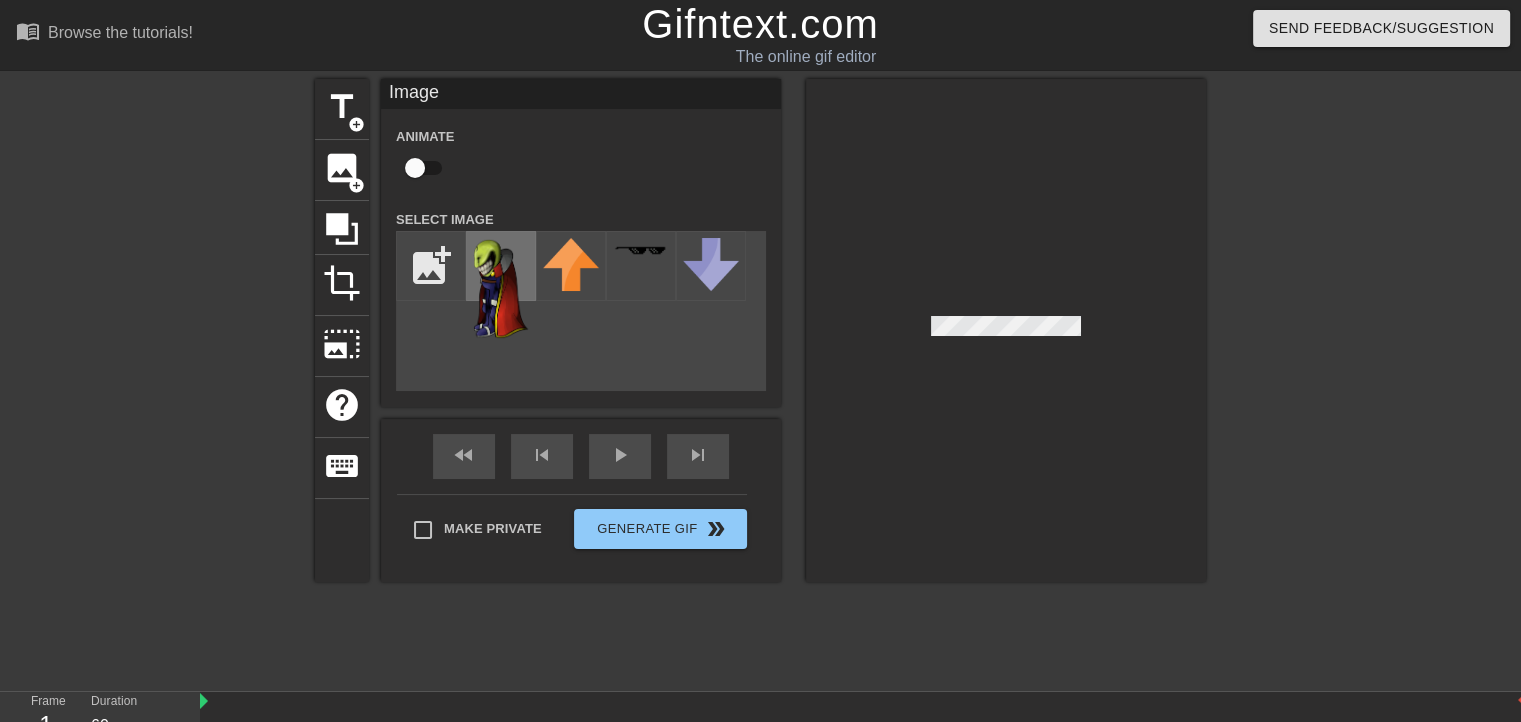 click at bounding box center (501, 288) 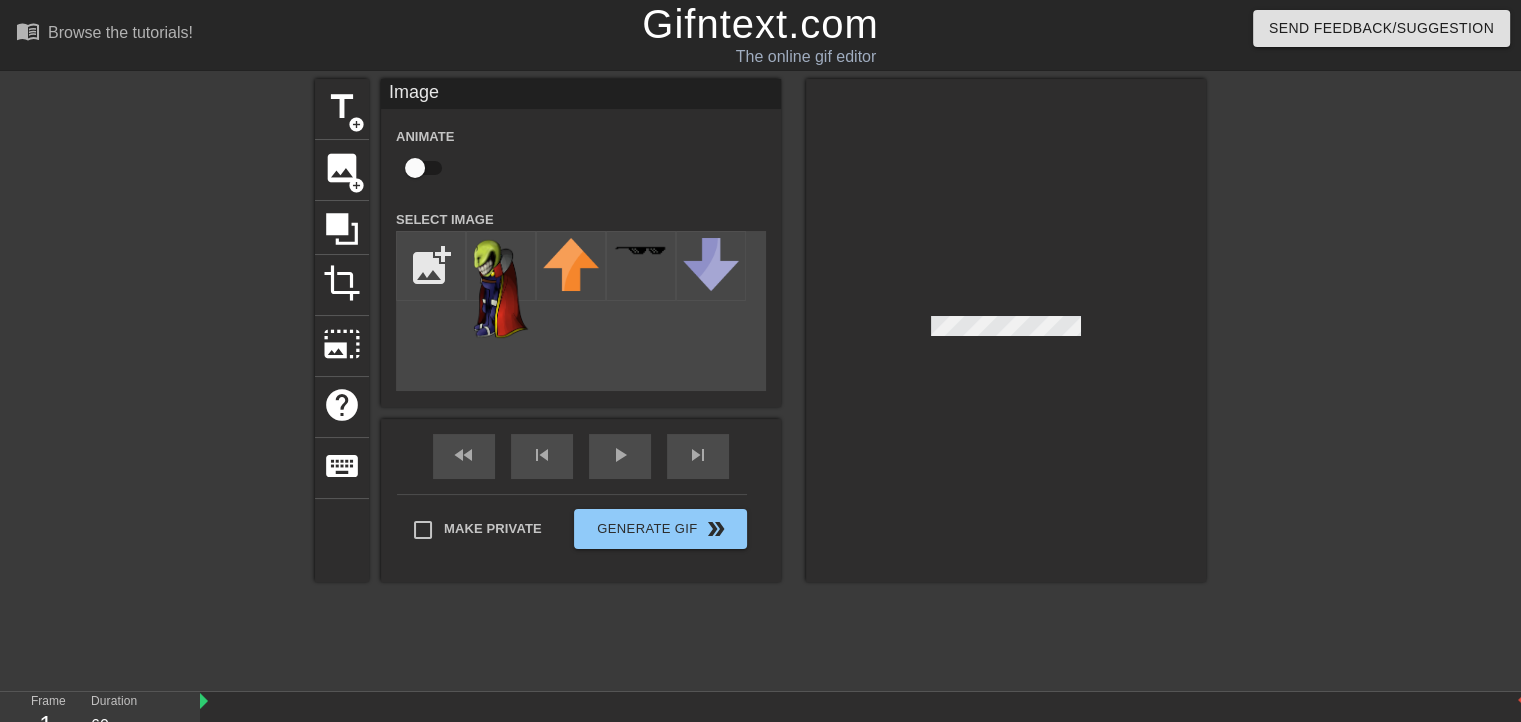 click at bounding box center [1006, 330] 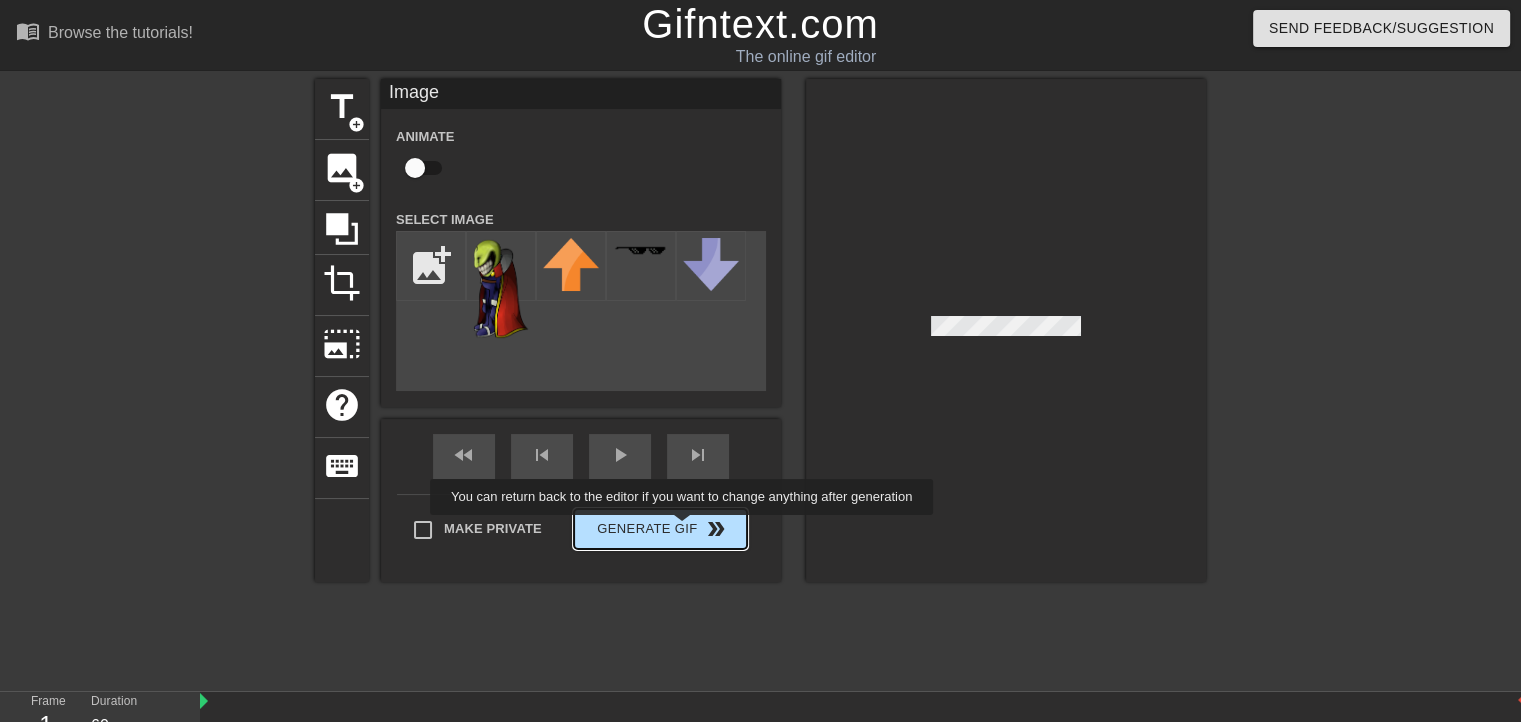 click on "Generate Gif double_arrow" at bounding box center (660, 529) 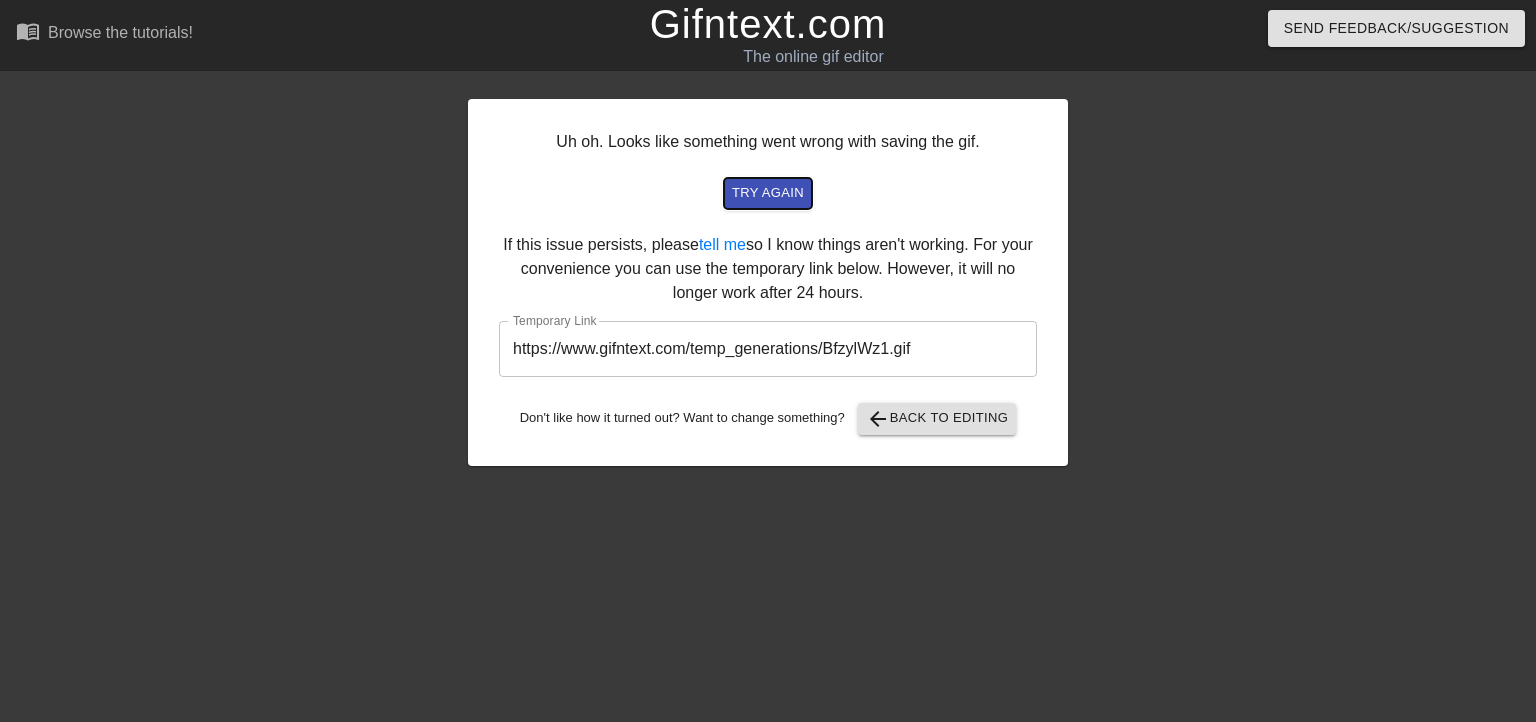 click on "try again" at bounding box center (768, 193) 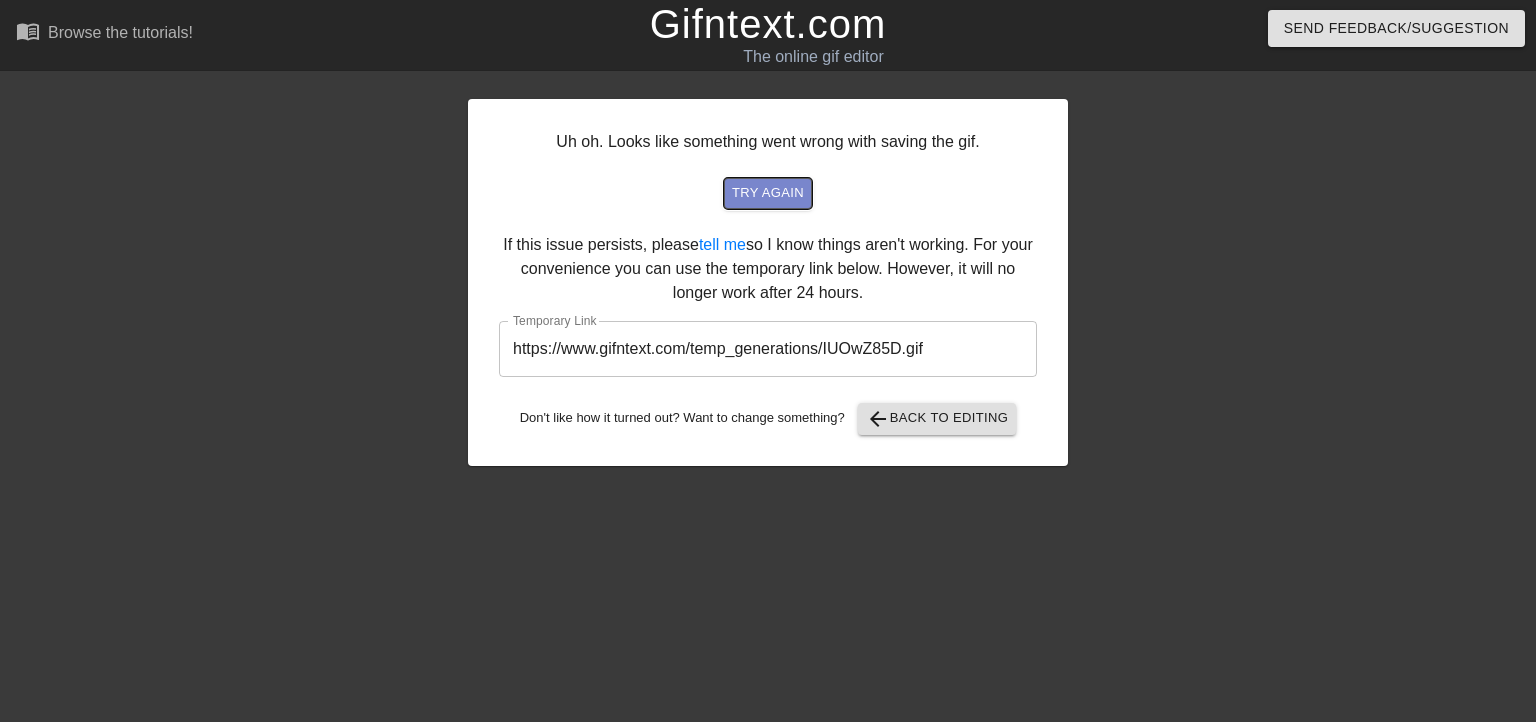 click on "try again" at bounding box center (768, 193) 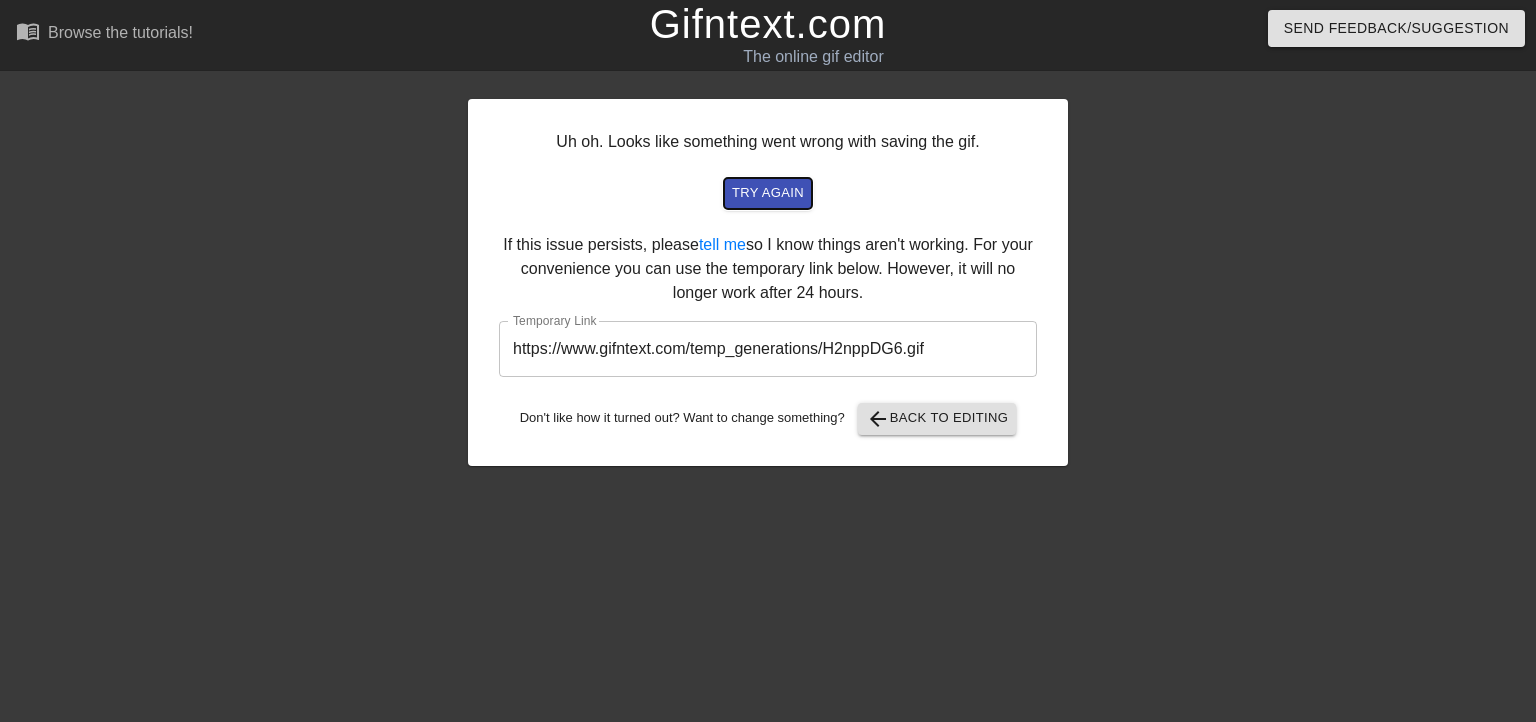 click on "try again" at bounding box center [768, 193] 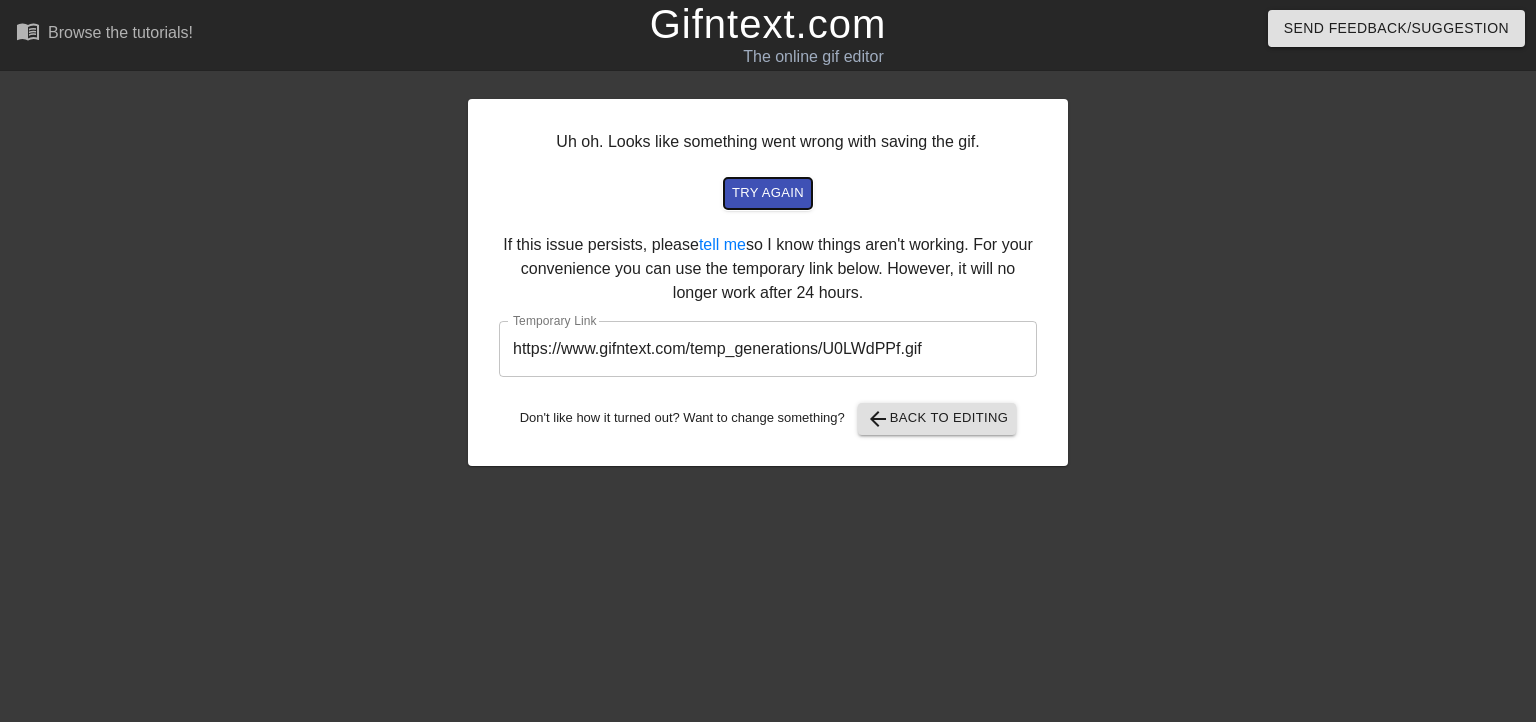 click on "try again" at bounding box center (768, 193) 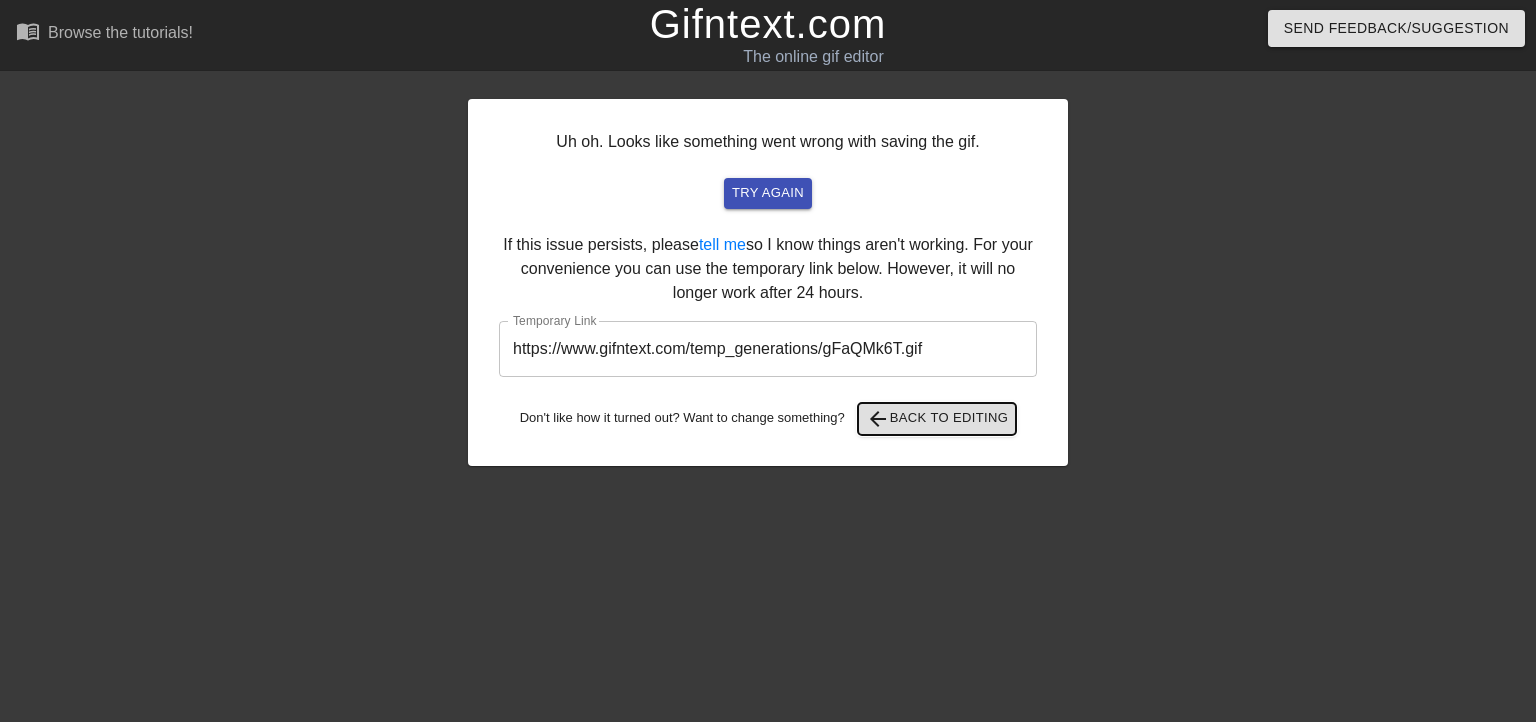 click on "arrow_back Back to Editing" at bounding box center (937, 419) 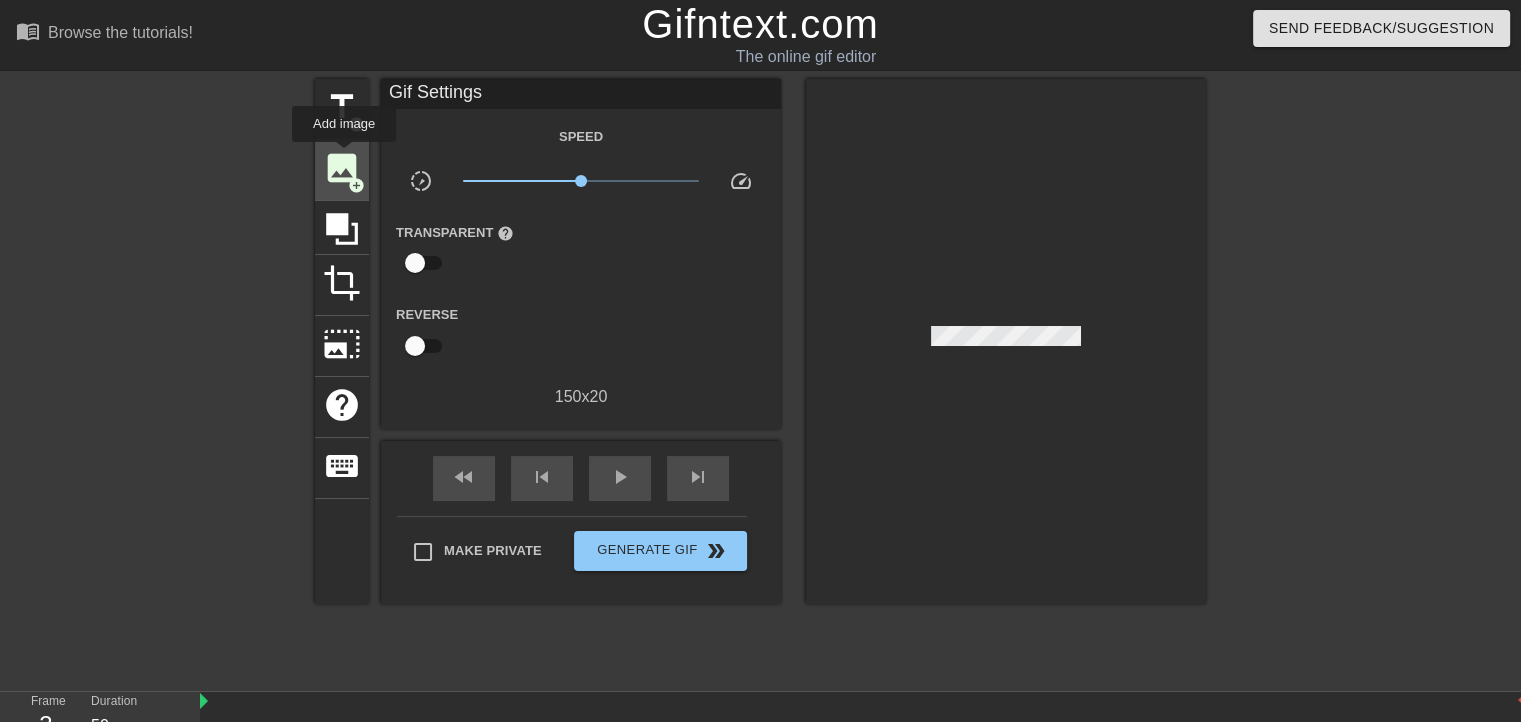 click on "image" at bounding box center (342, 168) 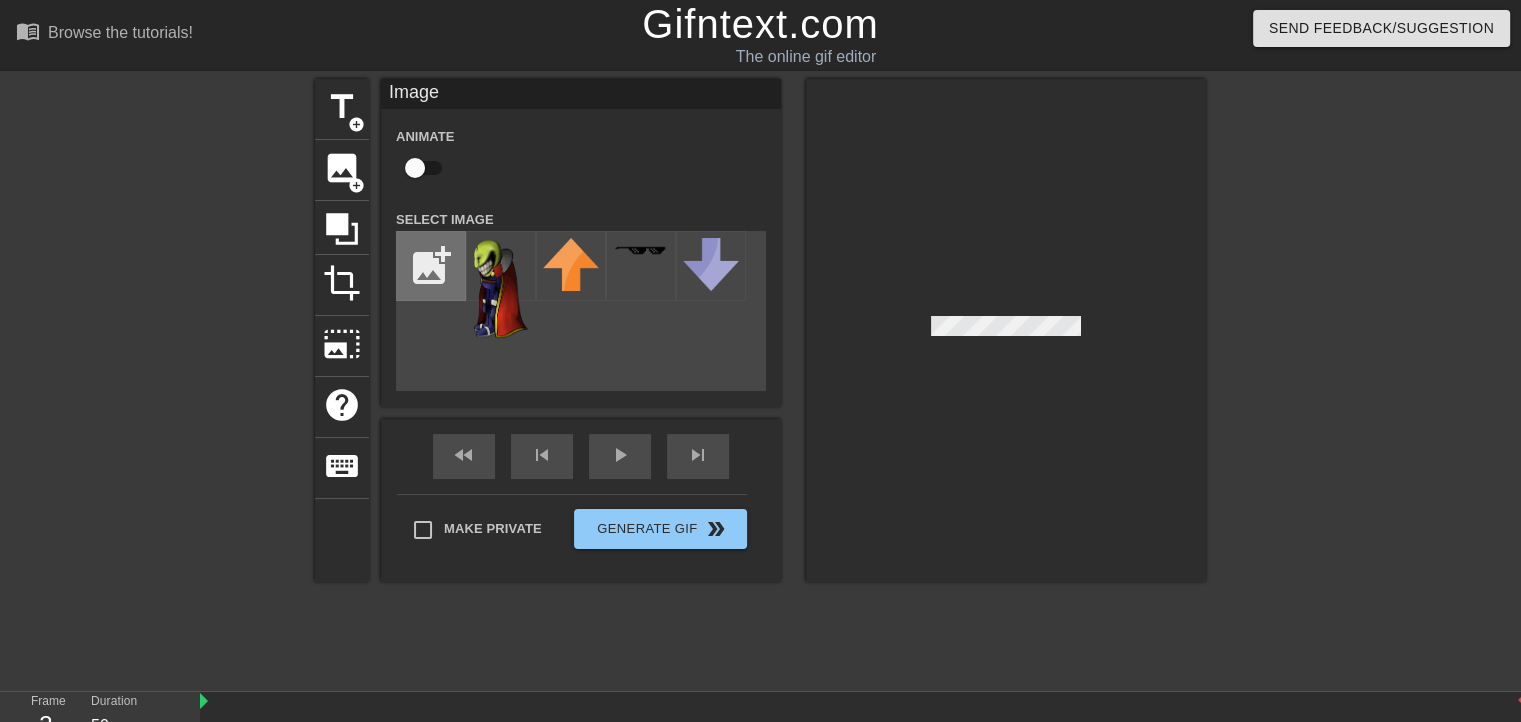 click at bounding box center [431, 266] 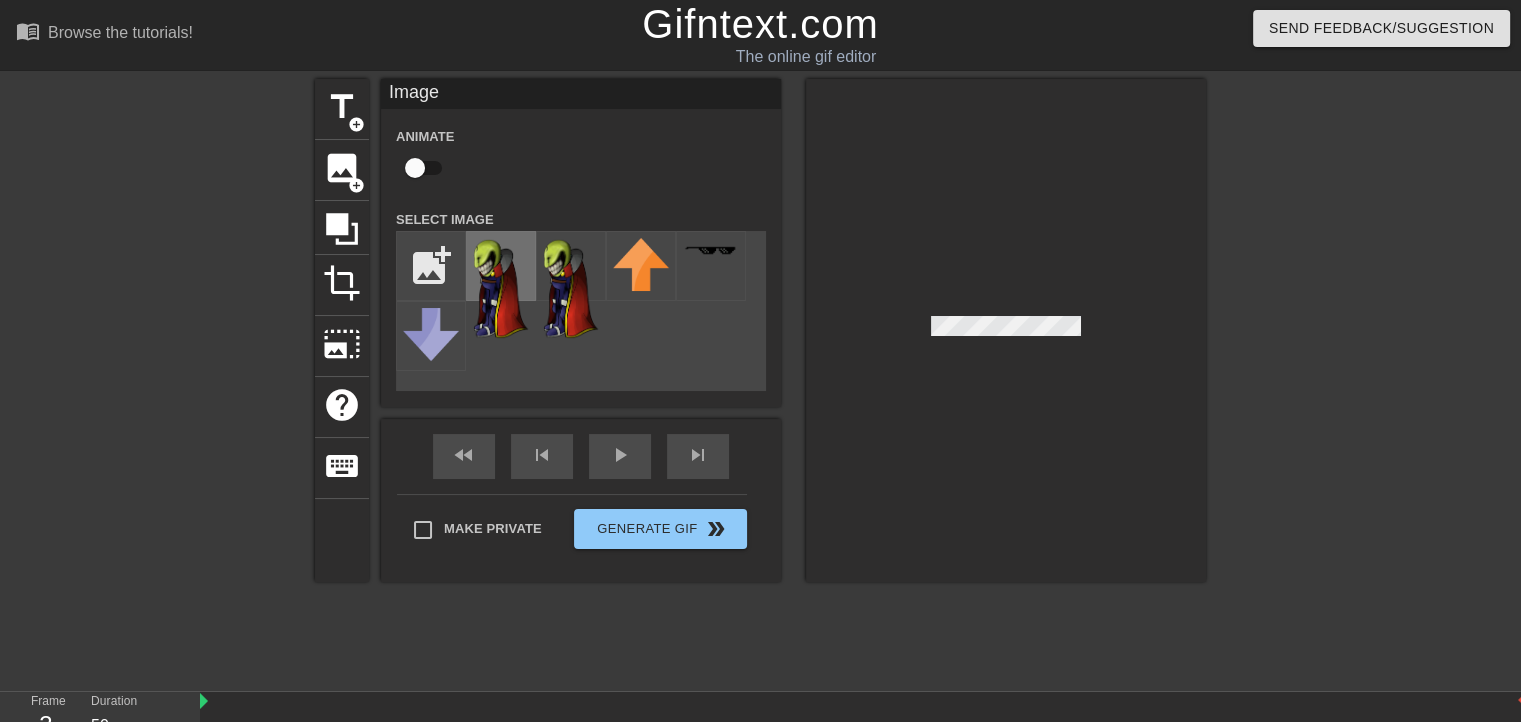 click at bounding box center [501, 288] 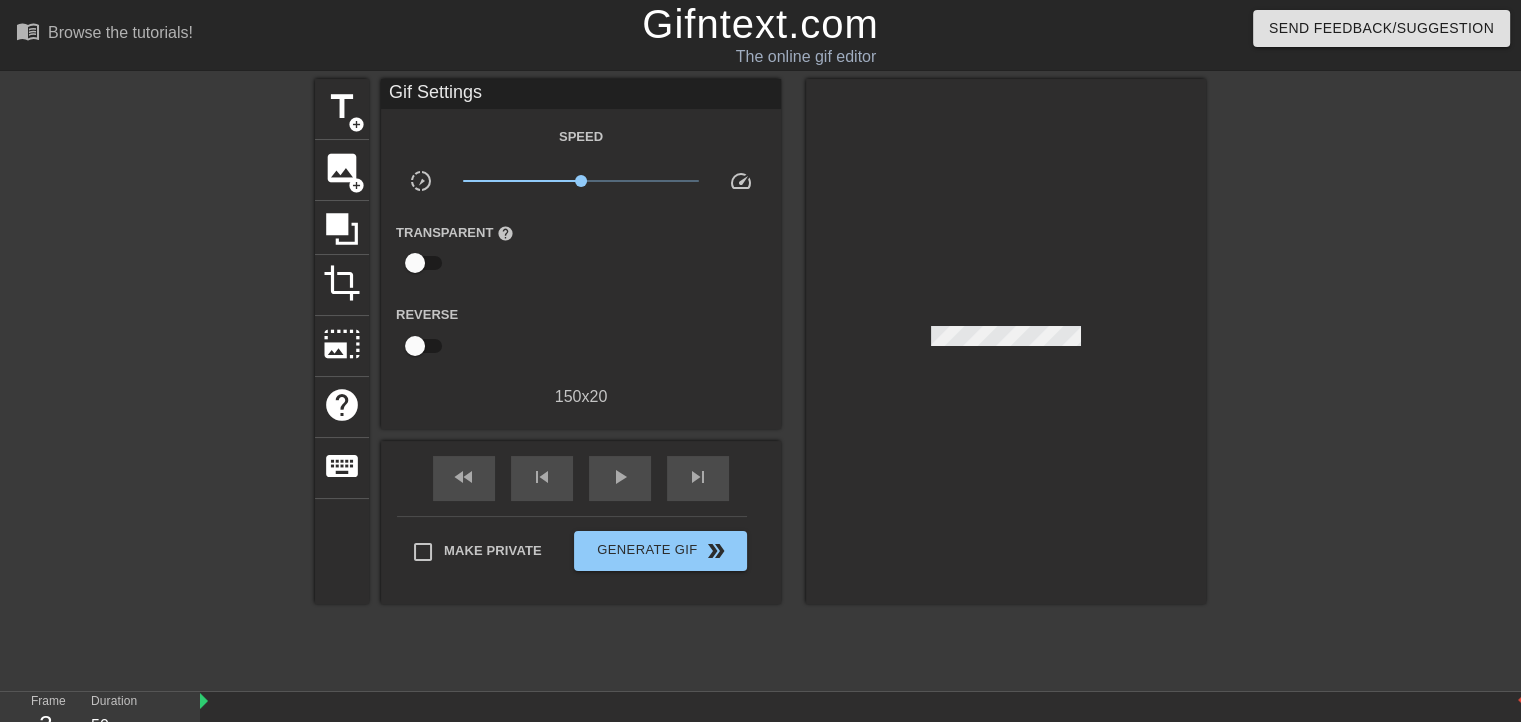 drag, startPoint x: 1000, startPoint y: 336, endPoint x: 1000, endPoint y: 325, distance: 11 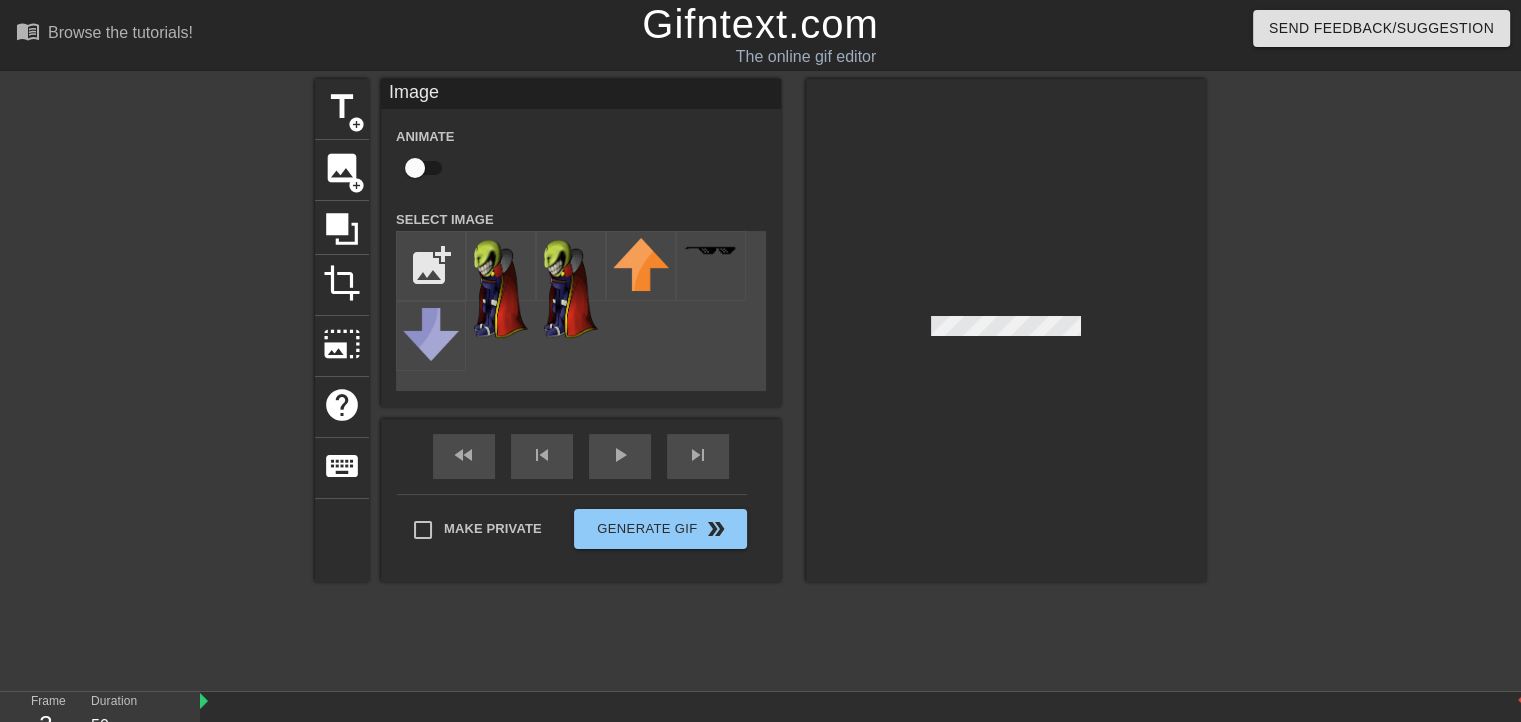 click at bounding box center [1006, 330] 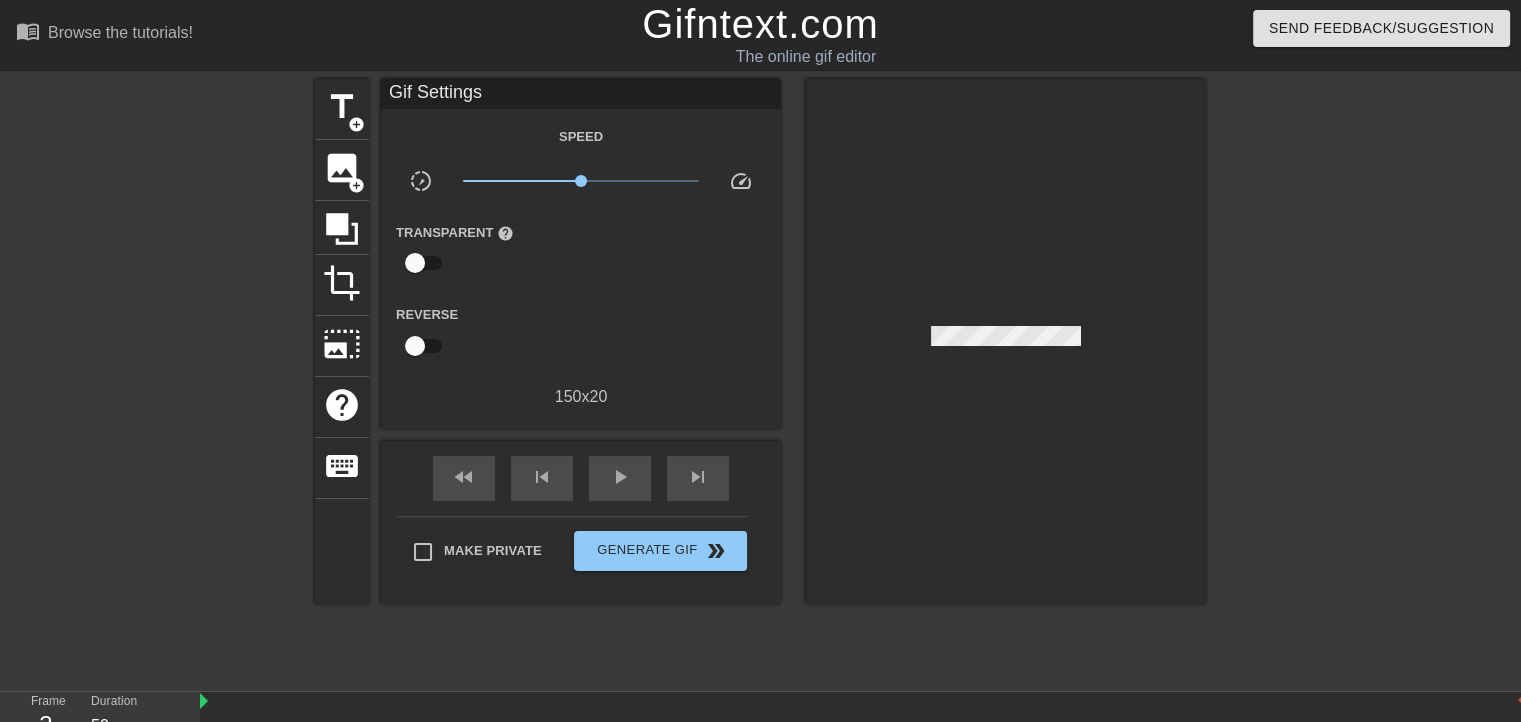 click at bounding box center [1006, 341] 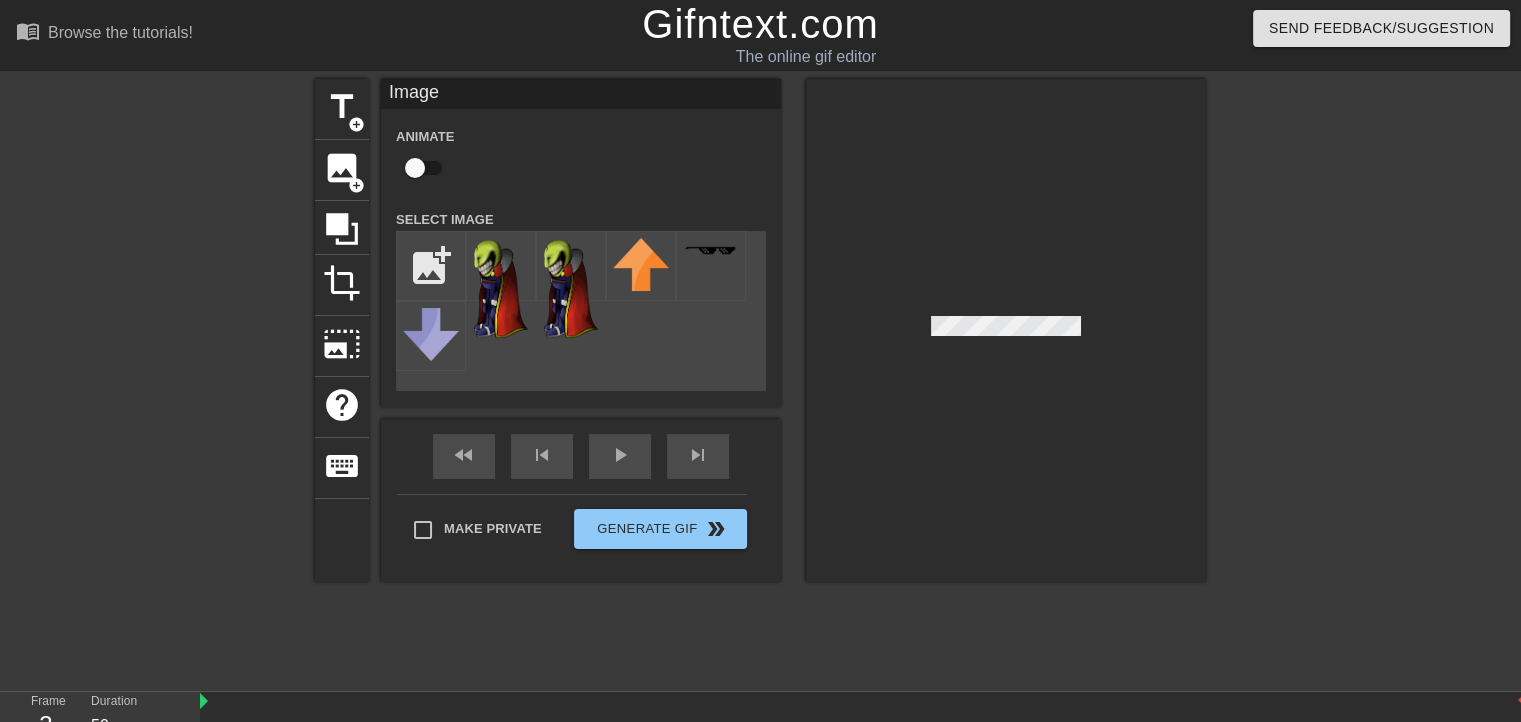 click at bounding box center [1006, 330] 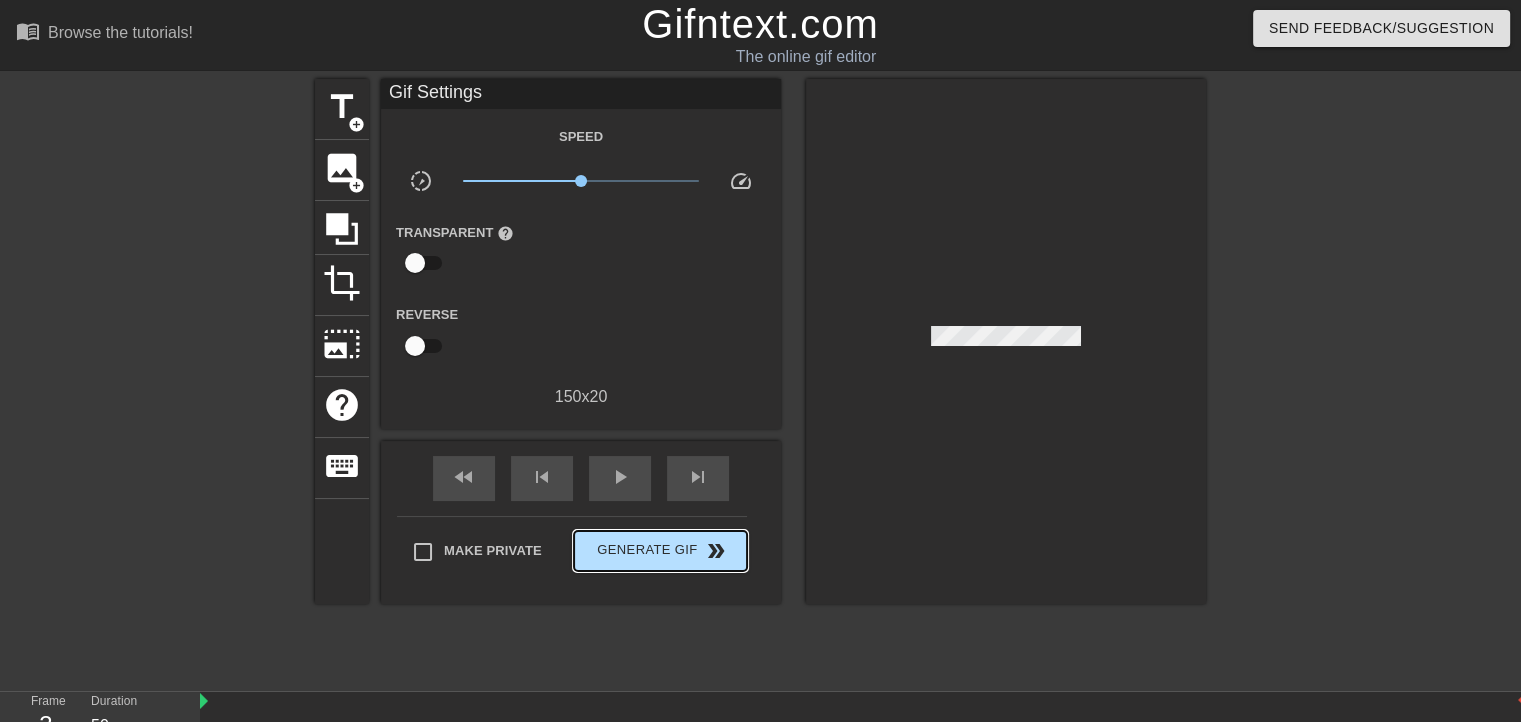 click on "Make Private Generate Gif double_arrow" at bounding box center [572, 555] 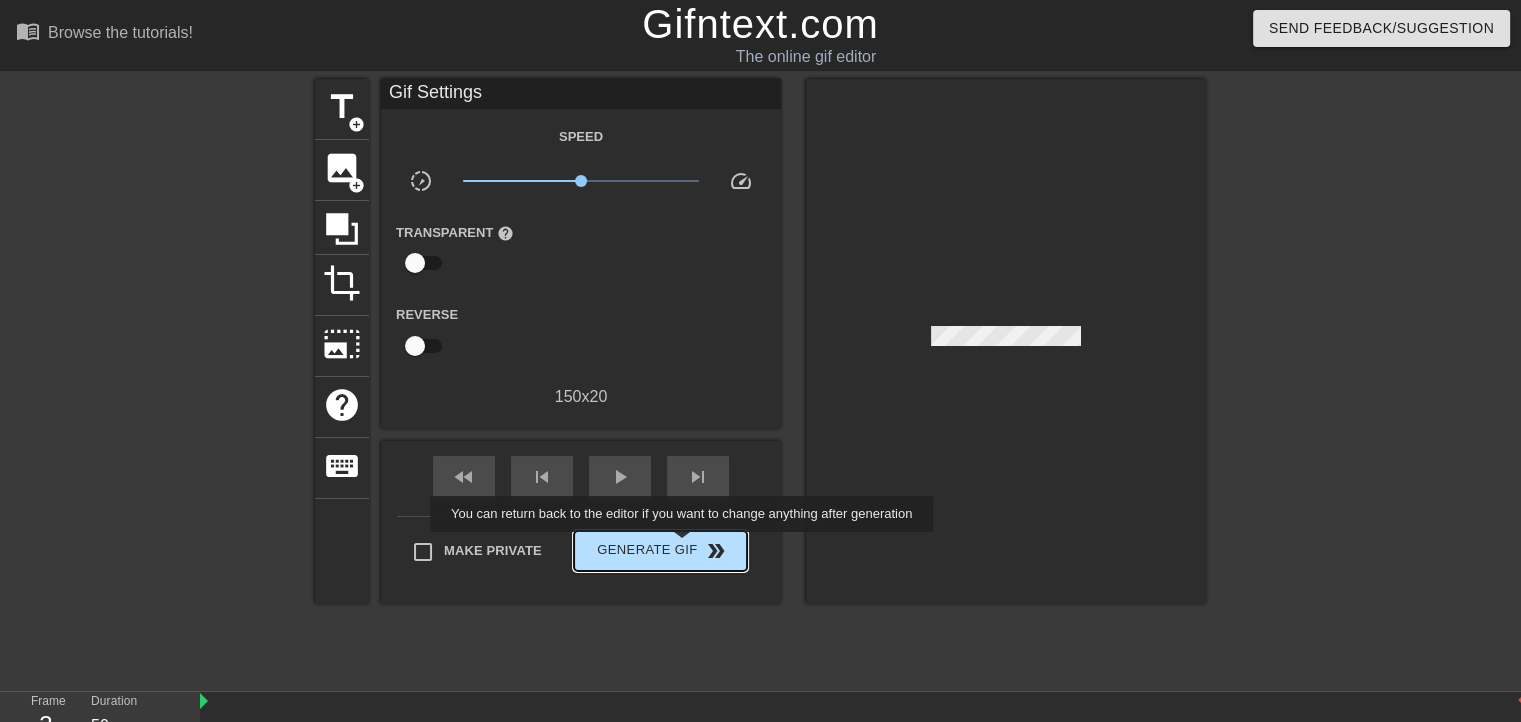 click on "Generate Gif double_arrow" at bounding box center [660, 551] 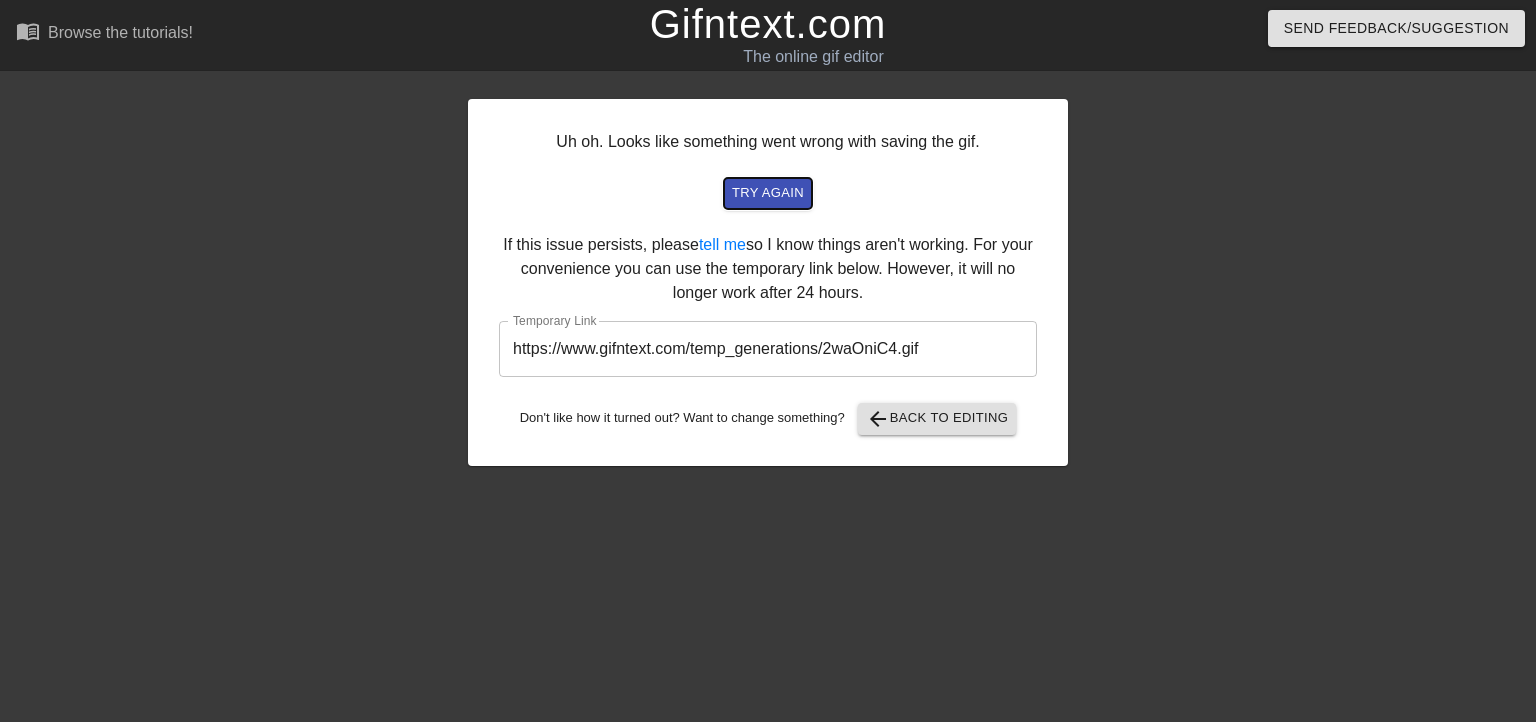 click on "try again" at bounding box center [768, 193] 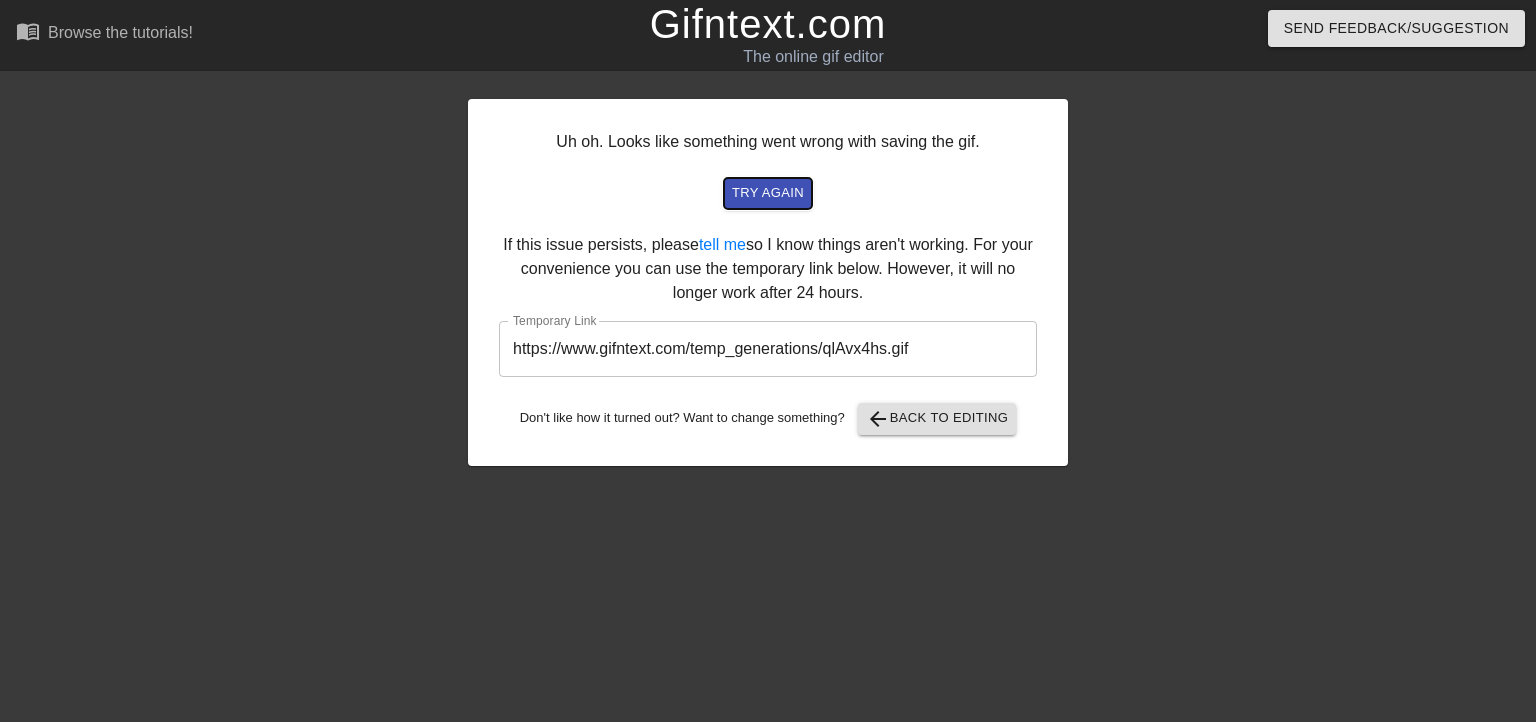 click on "try again" at bounding box center (768, 193) 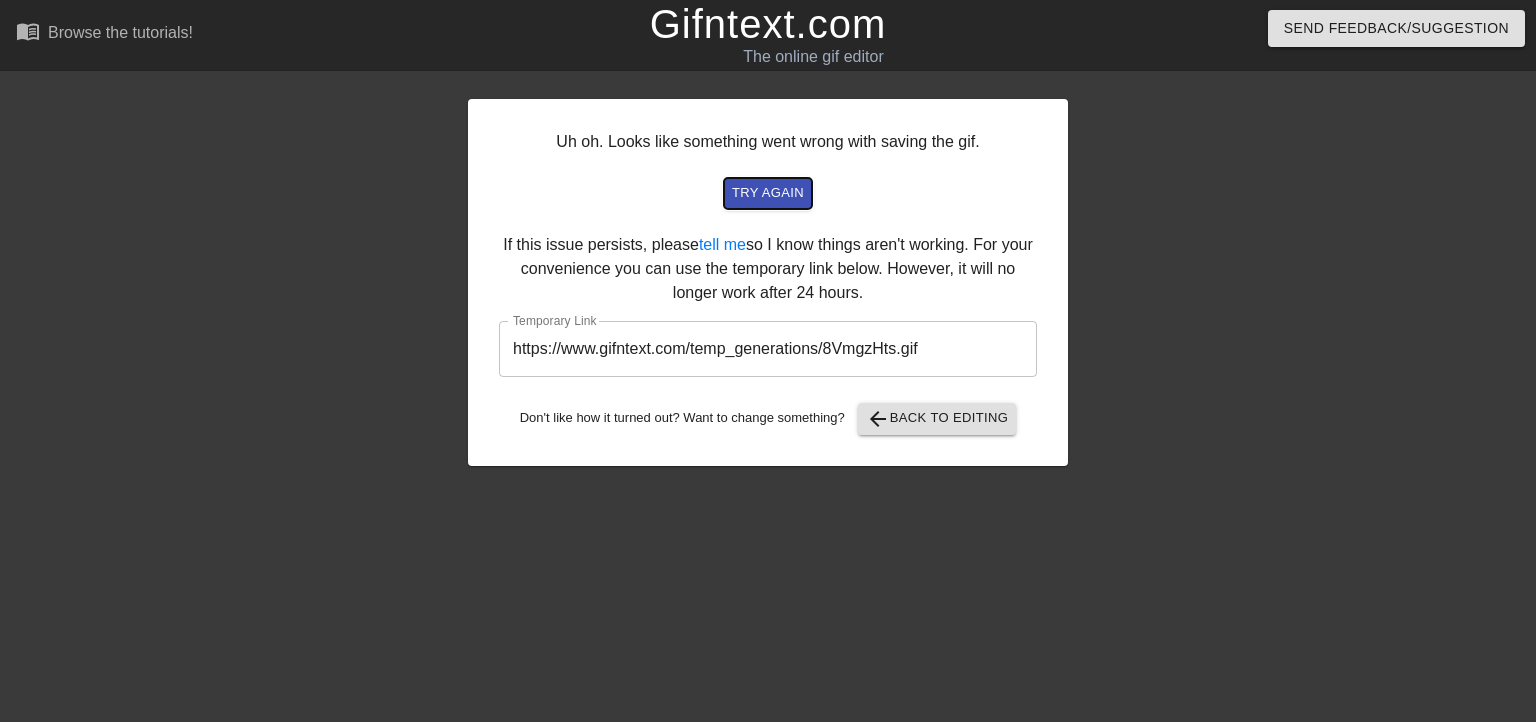click on "try again" at bounding box center (768, 193) 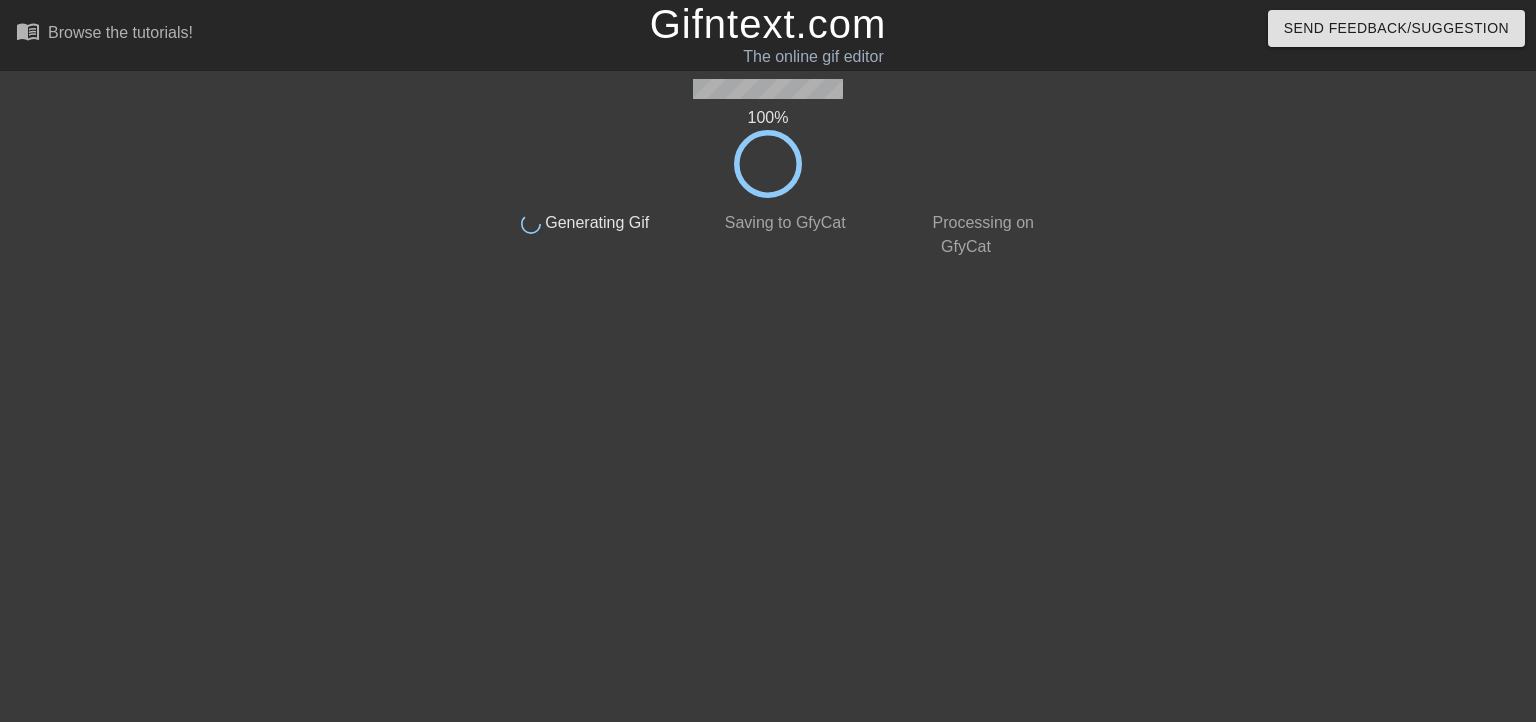click on "100 % done   Generating Gif done   Saving to GfyCat done   Processing on GfyCat title add_circle image add_circle crop photo_size_select_large help keyboard fast_rewind skip_previous play_arrow skip_next Make Private Generate Gif double_arrow" at bounding box center (768, 379) 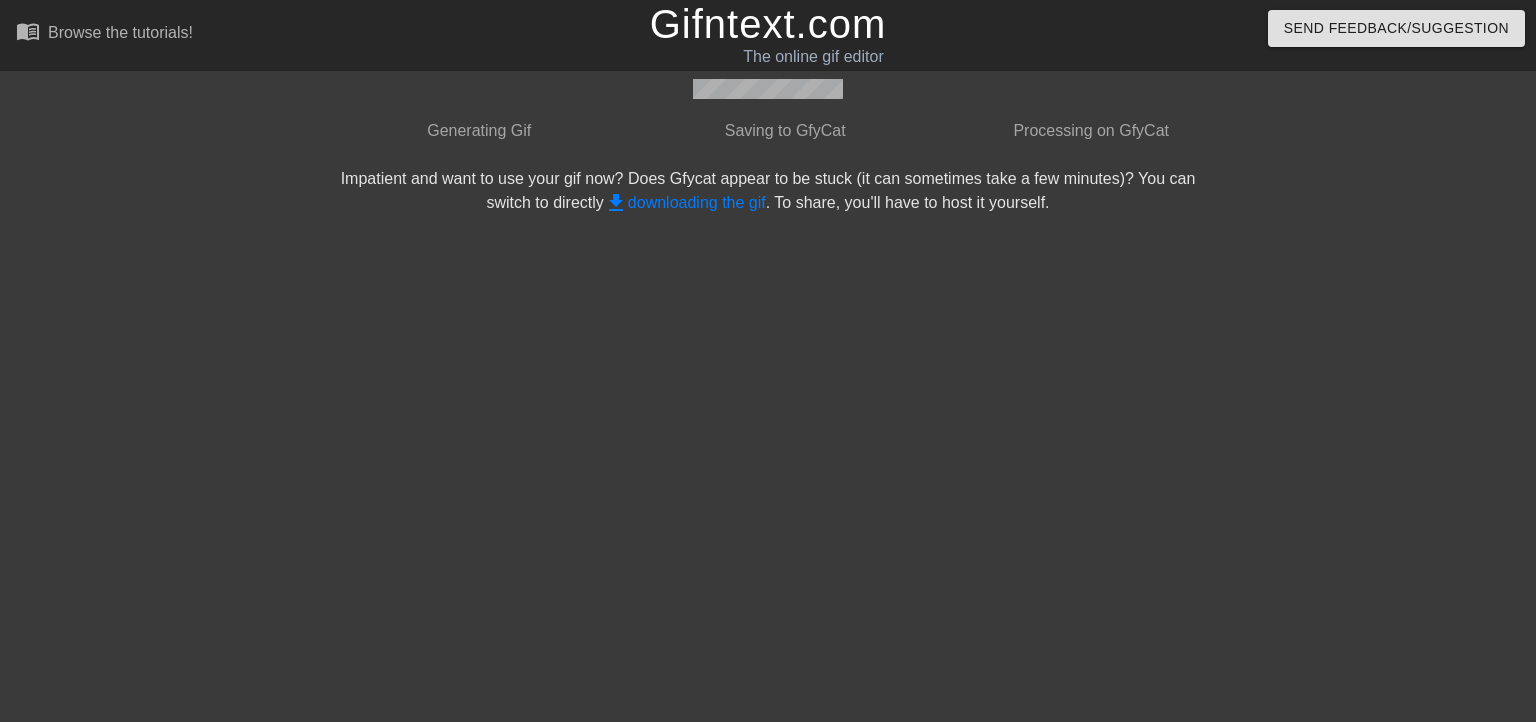 click on "done   Generating Gif done   Saving to GfyCat done   Processing on GfyCat Impatient and want to use your gif now? Does Gfycat appear to be stuck (it can sometimes take a few minutes)? You can switch to directly  get_app downloading the gif . To share, you'll have to host it yourself. title add_circle image add_circle crop photo_size_select_large help keyboard fast_rewind skip_previous play_arrow skip_next Make Private Generate Gif double_arrow" at bounding box center [768, 379] 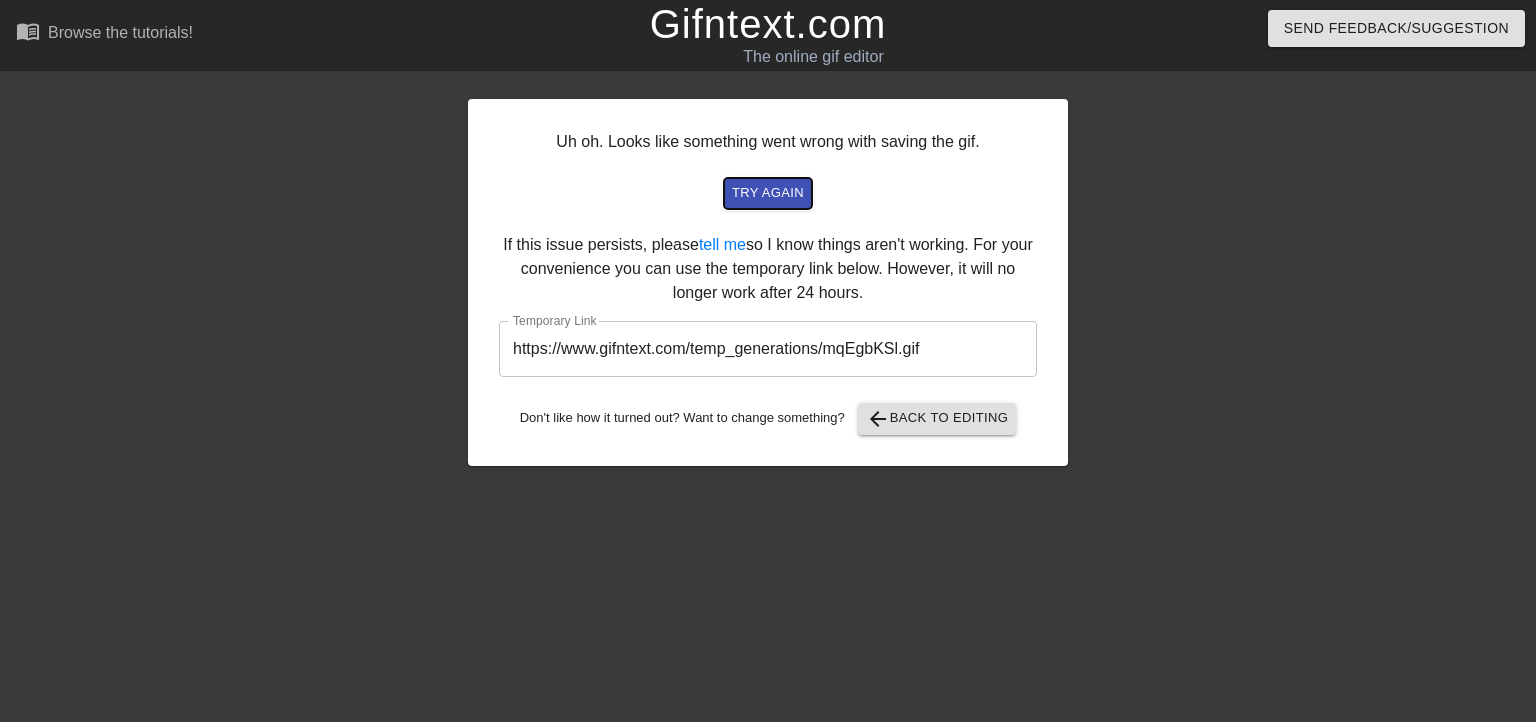 click on "try again" at bounding box center [768, 193] 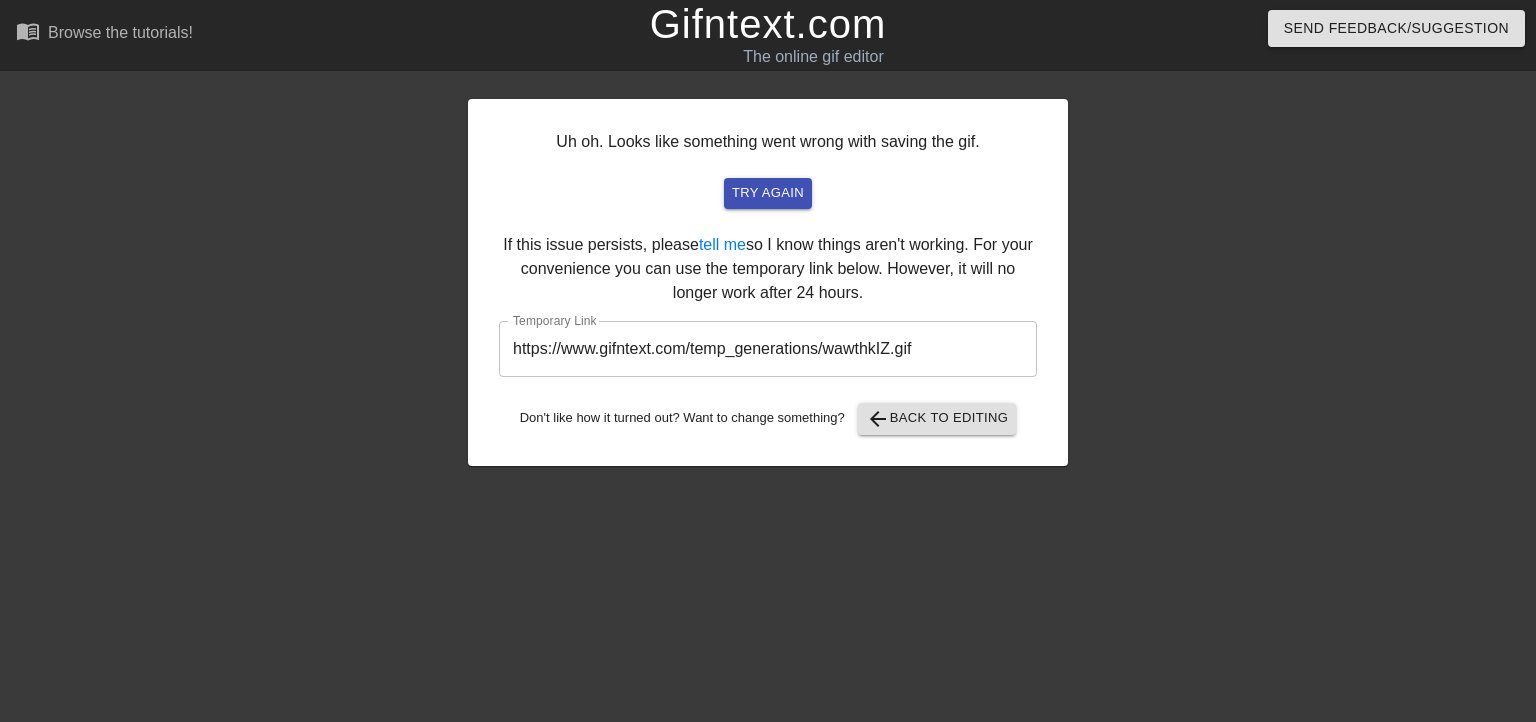 click on "try again" at bounding box center [768, 193] 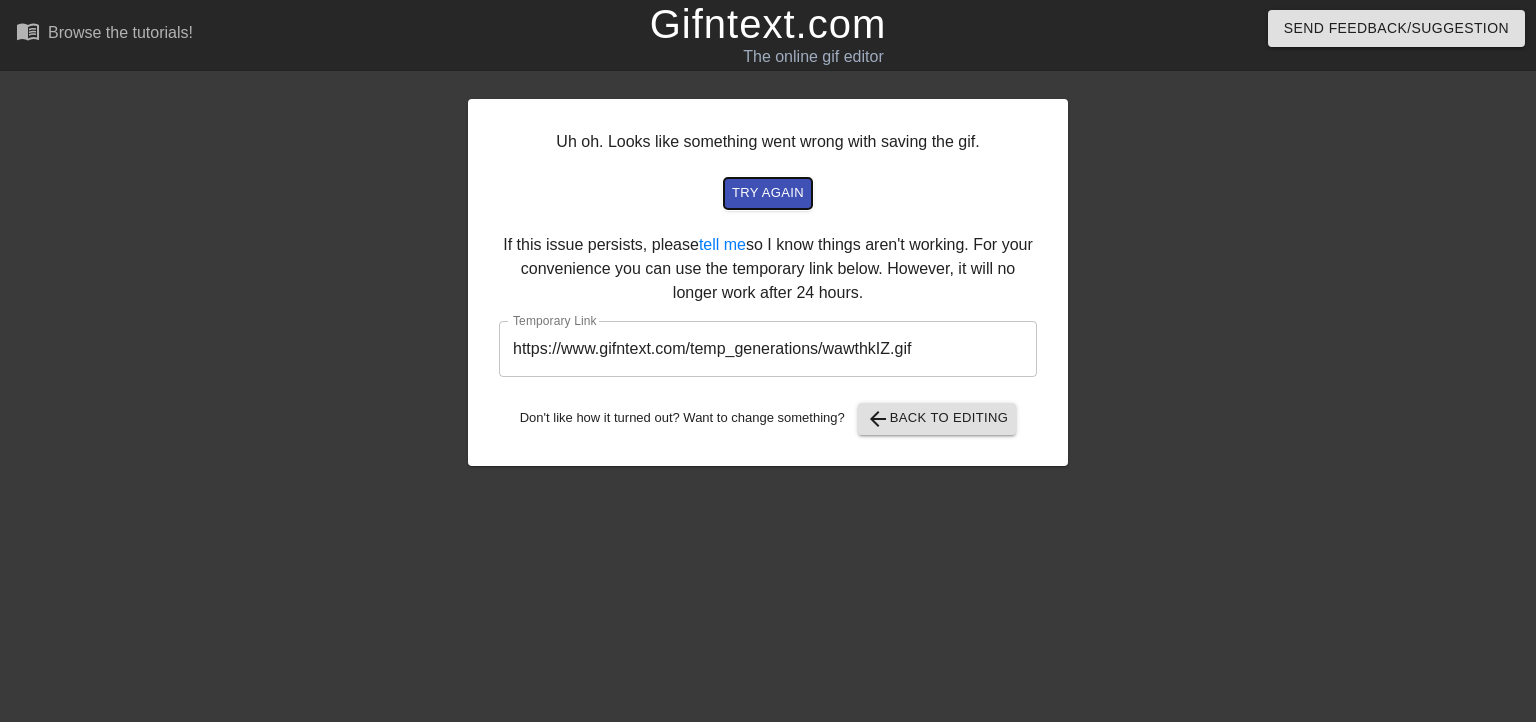 click on "try again" at bounding box center [768, 193] 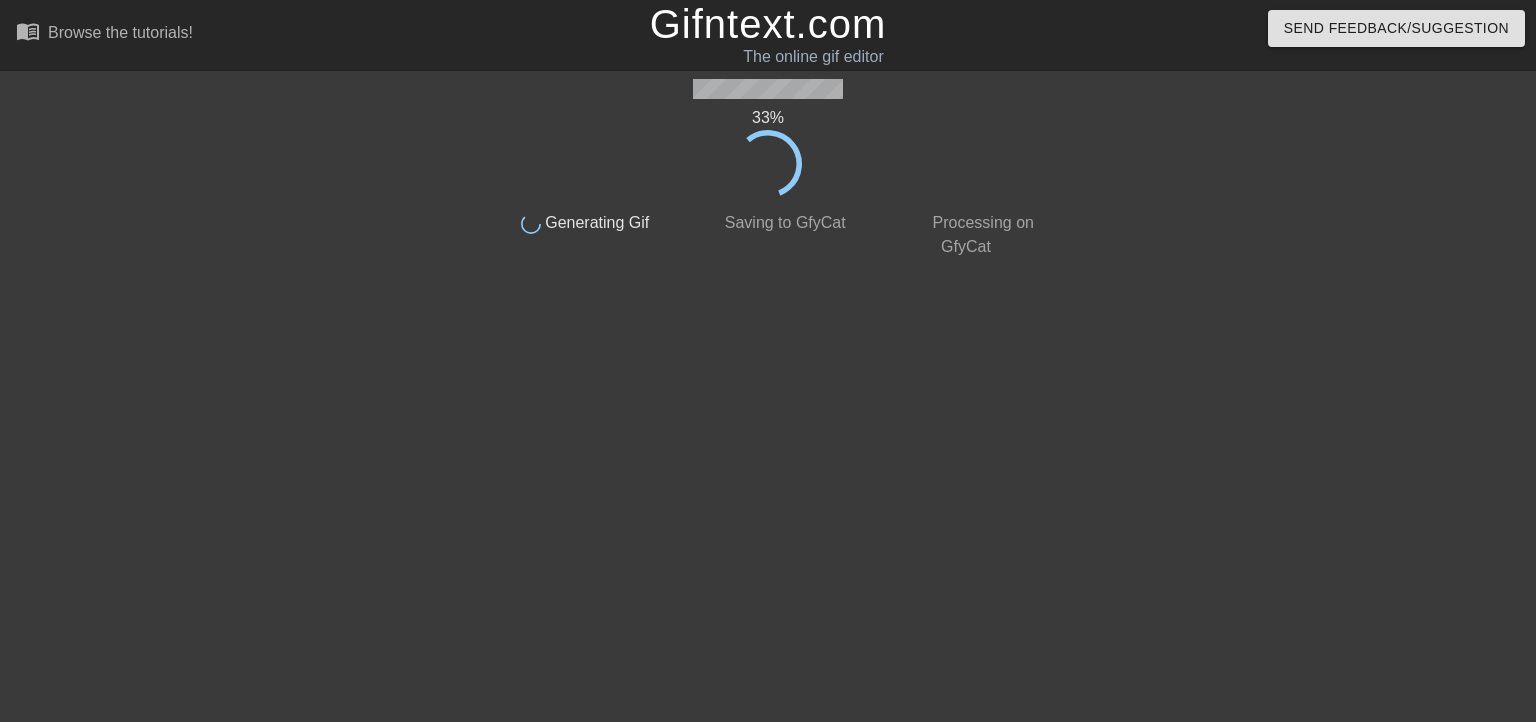 click on "done   Saving to GfyCat" at bounding box center [768, 228] 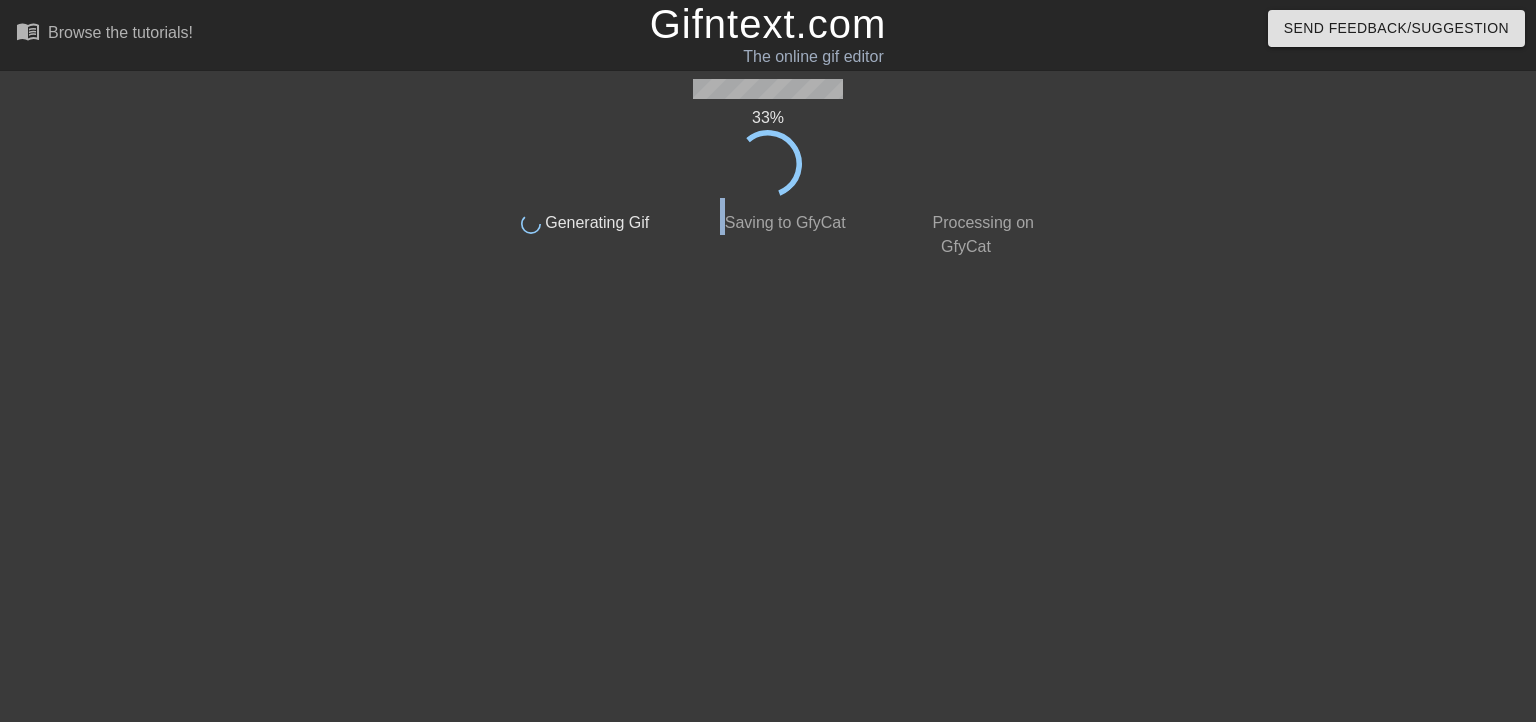 click on "done   Saving to GfyCat" at bounding box center [768, 228] 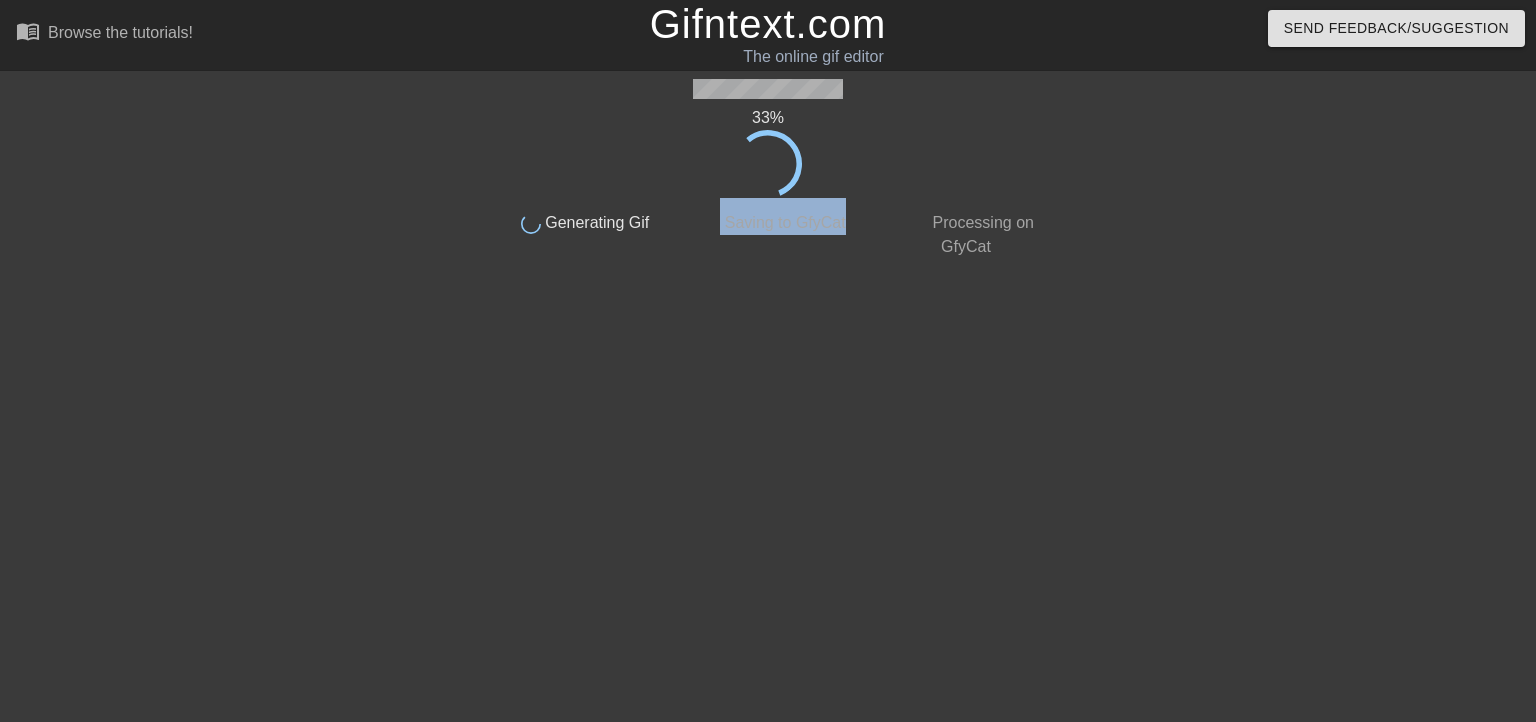 click on "done   Saving to GfyCat" at bounding box center [768, 228] 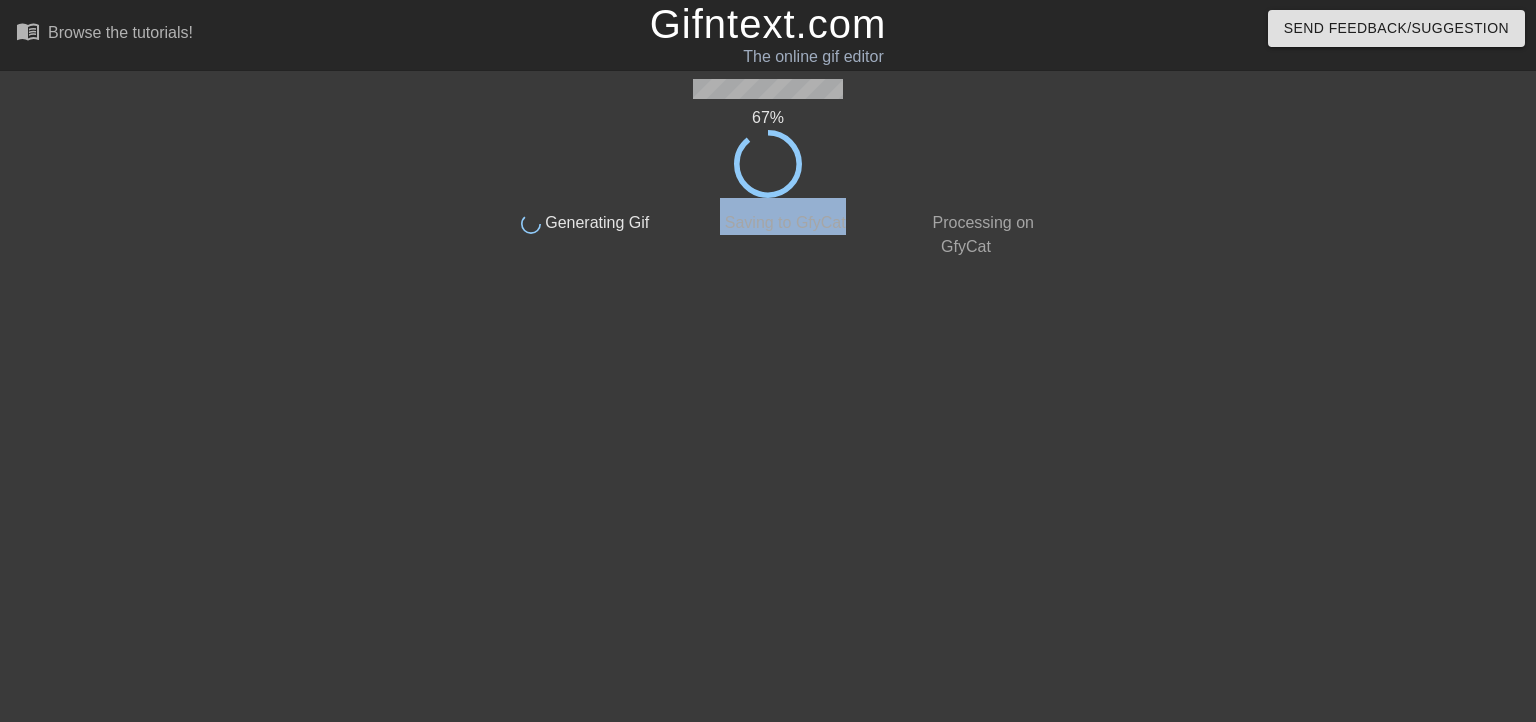 click on "done   Saving to GfyCat" at bounding box center [768, 228] 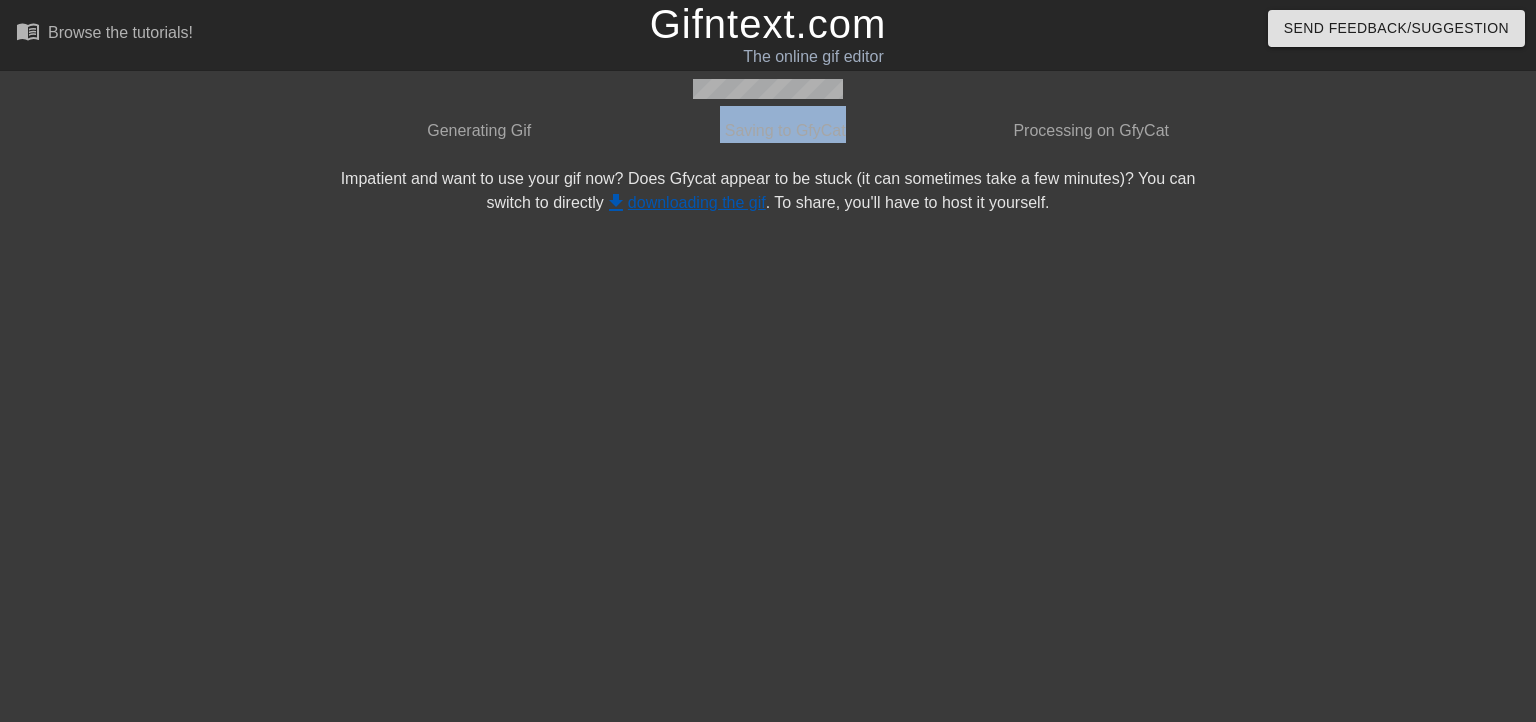 click on "get_app downloading the gif" at bounding box center [685, 202] 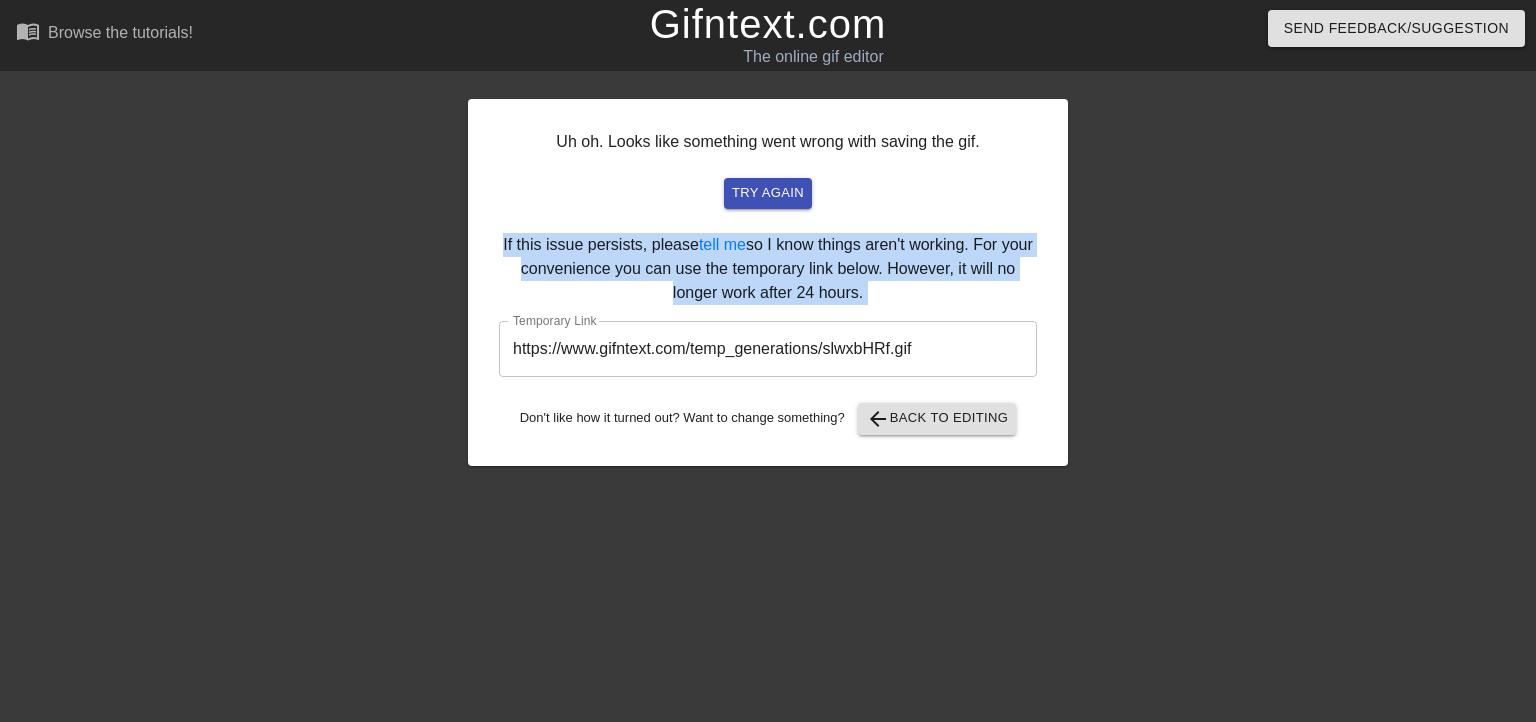 click on "try again" at bounding box center [768, 193] 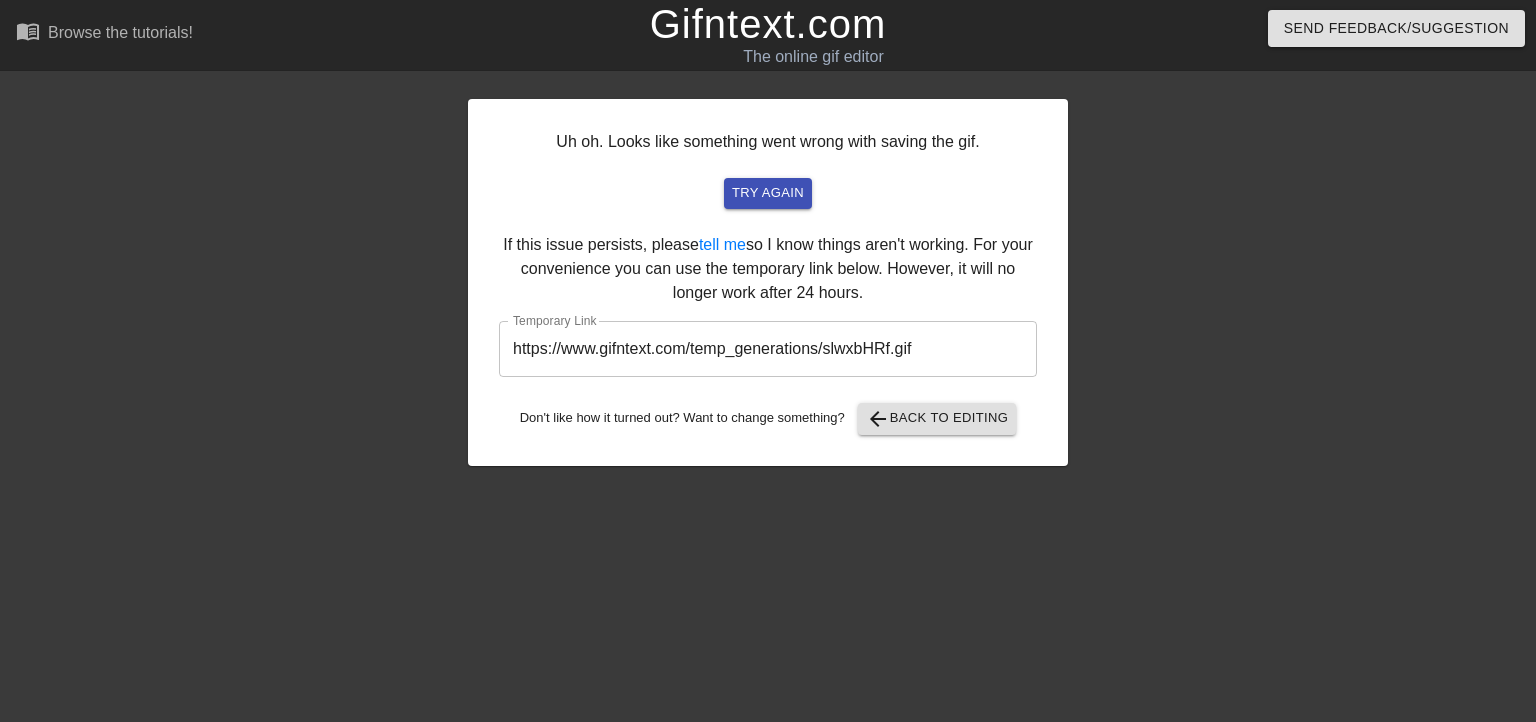 click on "try again" at bounding box center [768, 193] 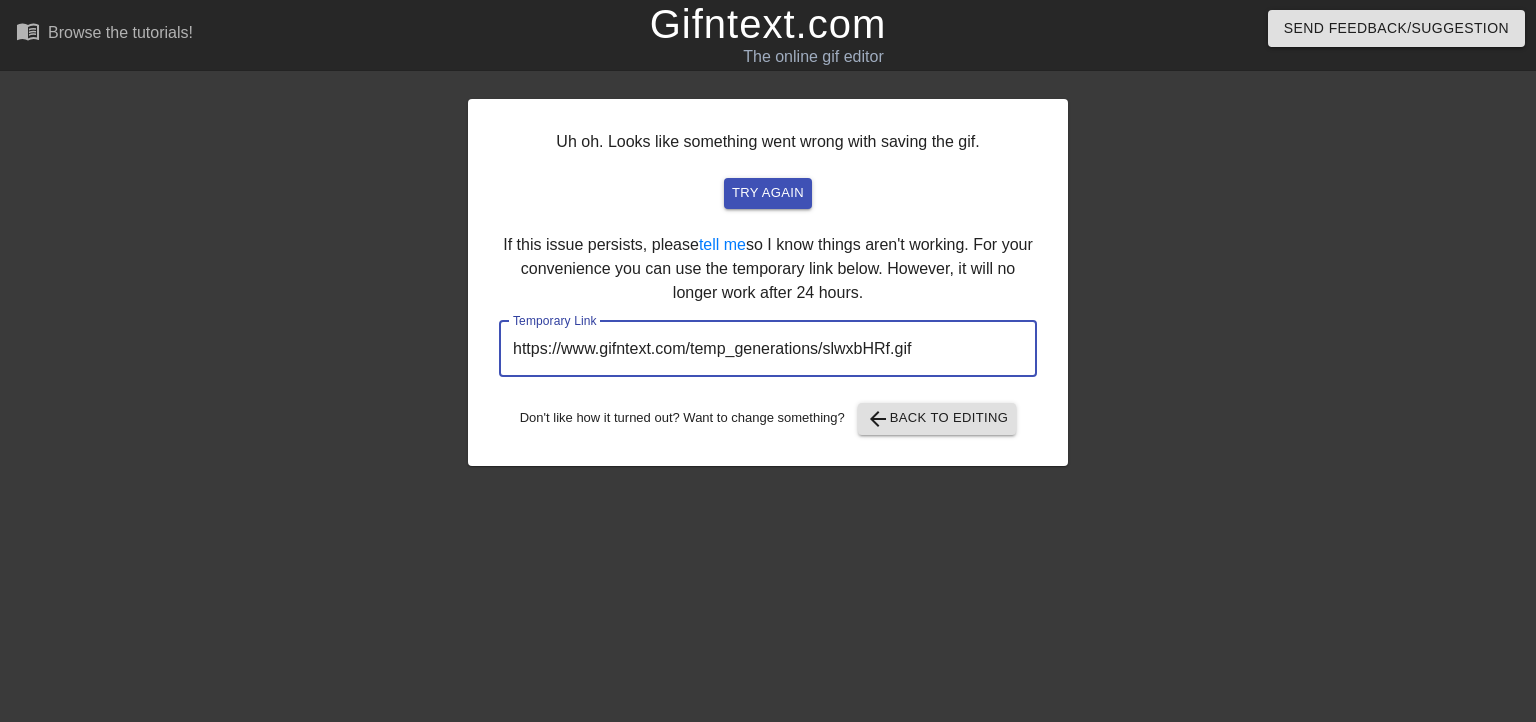 drag, startPoint x: 915, startPoint y: 351, endPoint x: 500, endPoint y: 348, distance: 415.01083 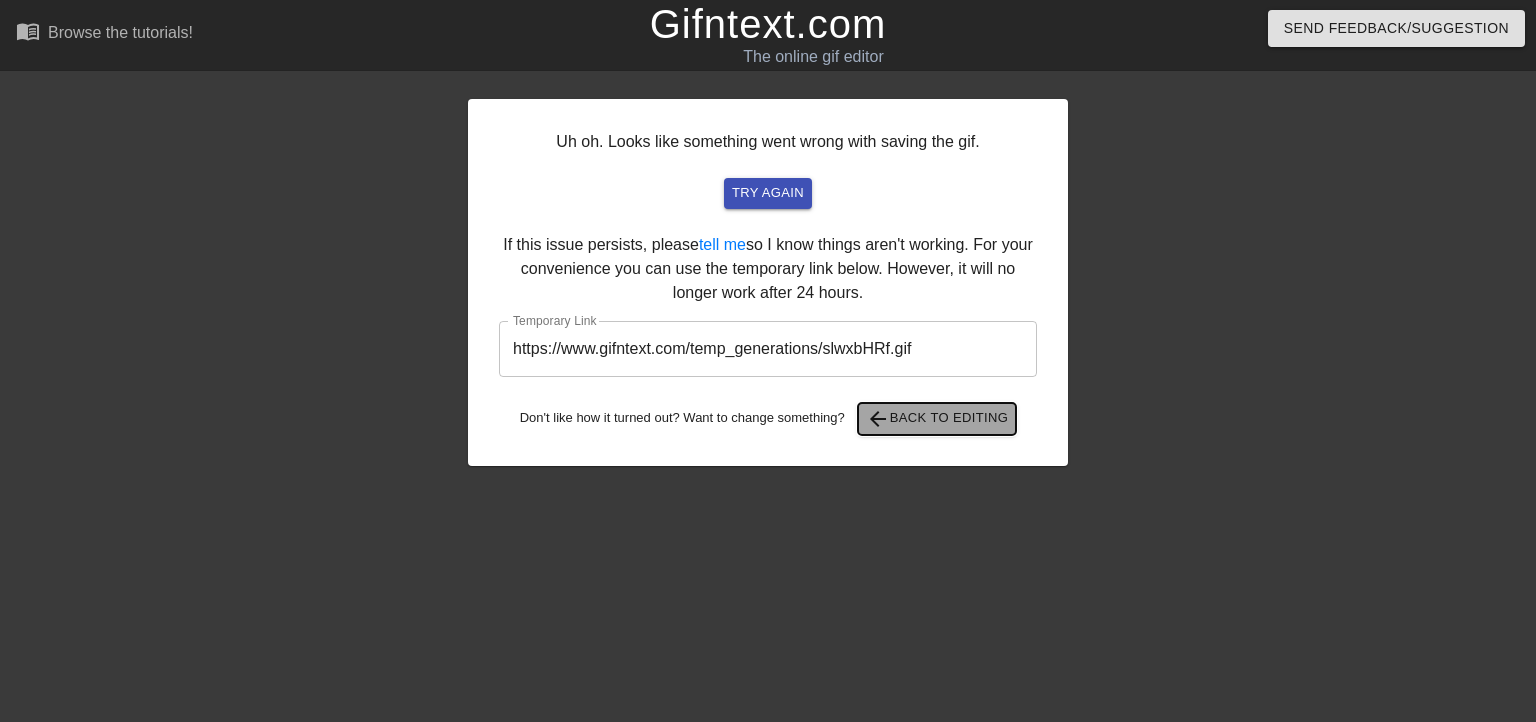 click on "arrow_back Back to Editing" at bounding box center (937, 419) 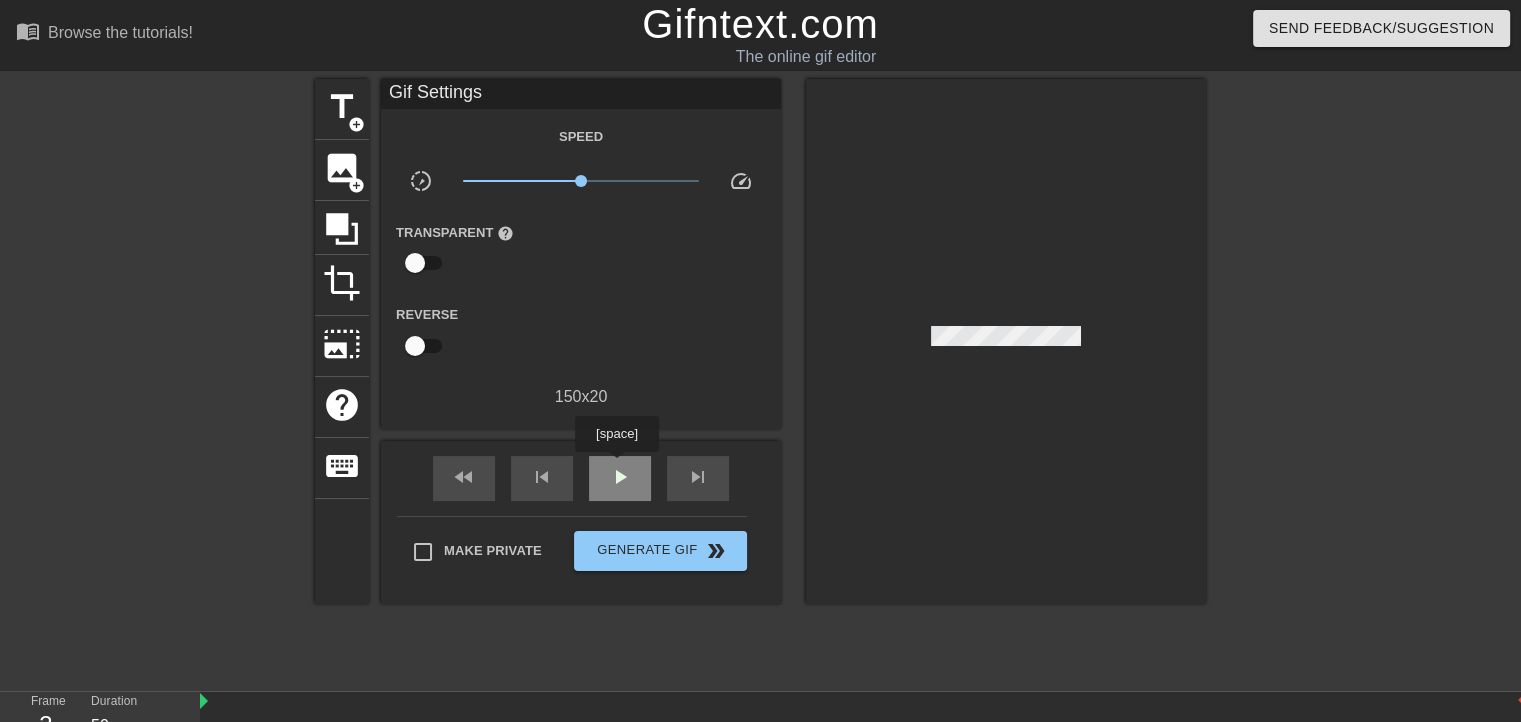 click on "play_arrow" at bounding box center [620, 477] 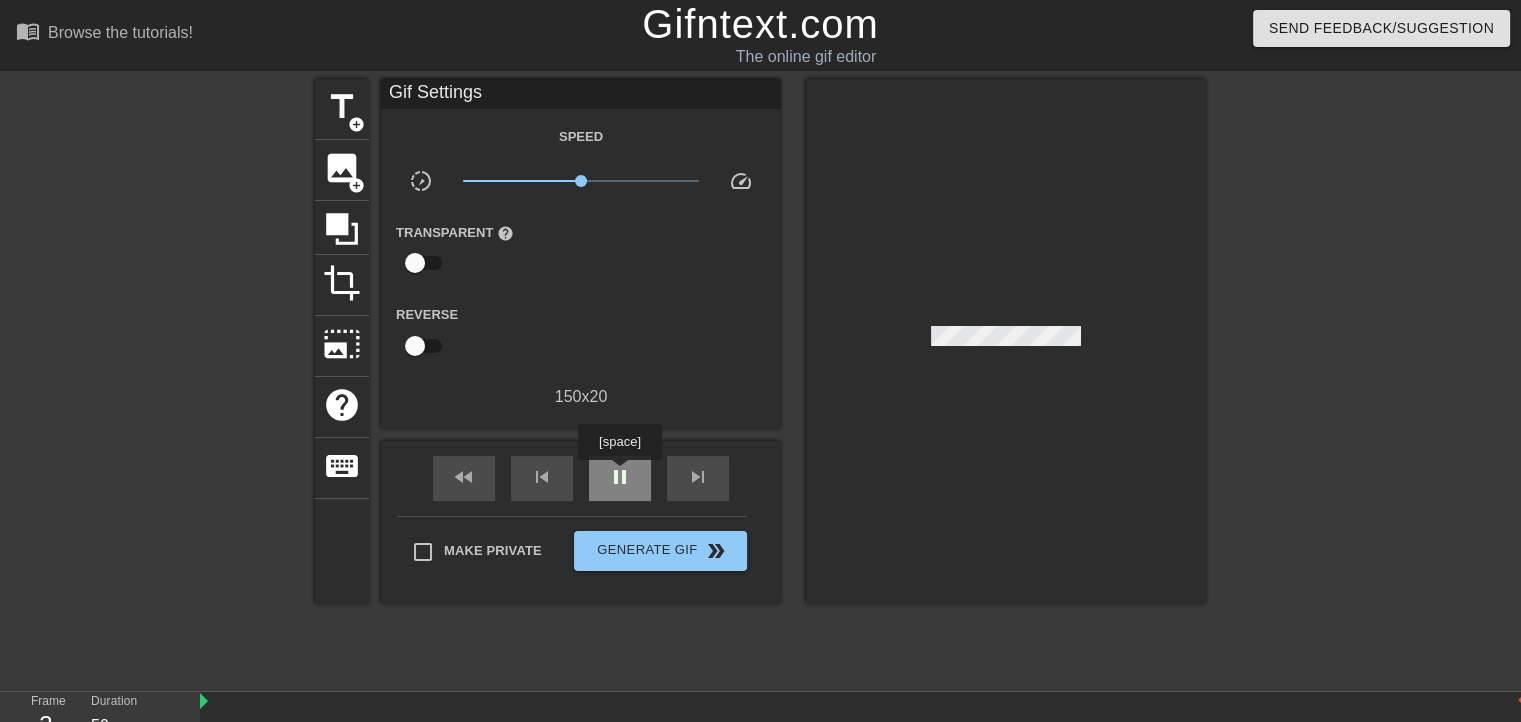 click on "pause" at bounding box center [620, 477] 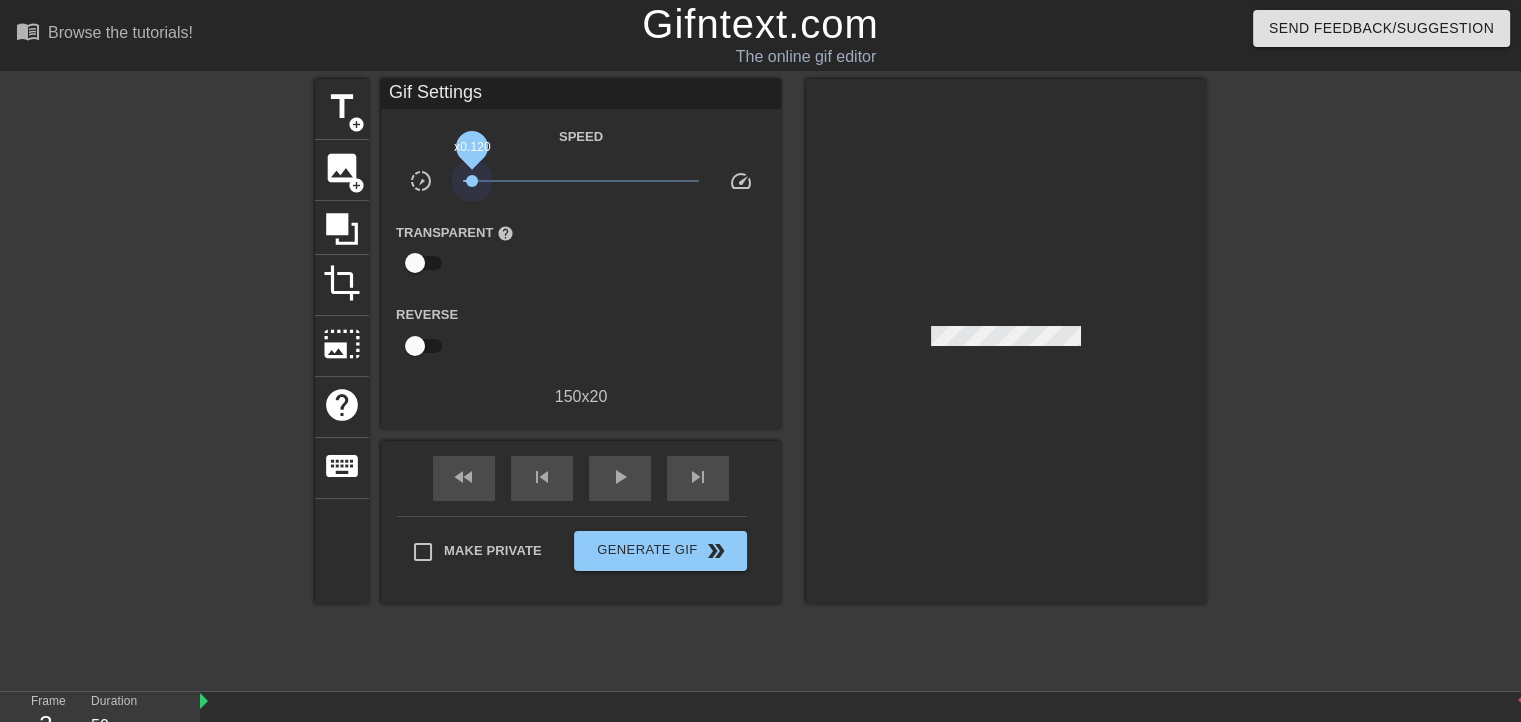drag, startPoint x: 580, startPoint y: 181, endPoint x: 476, endPoint y: 259, distance: 130 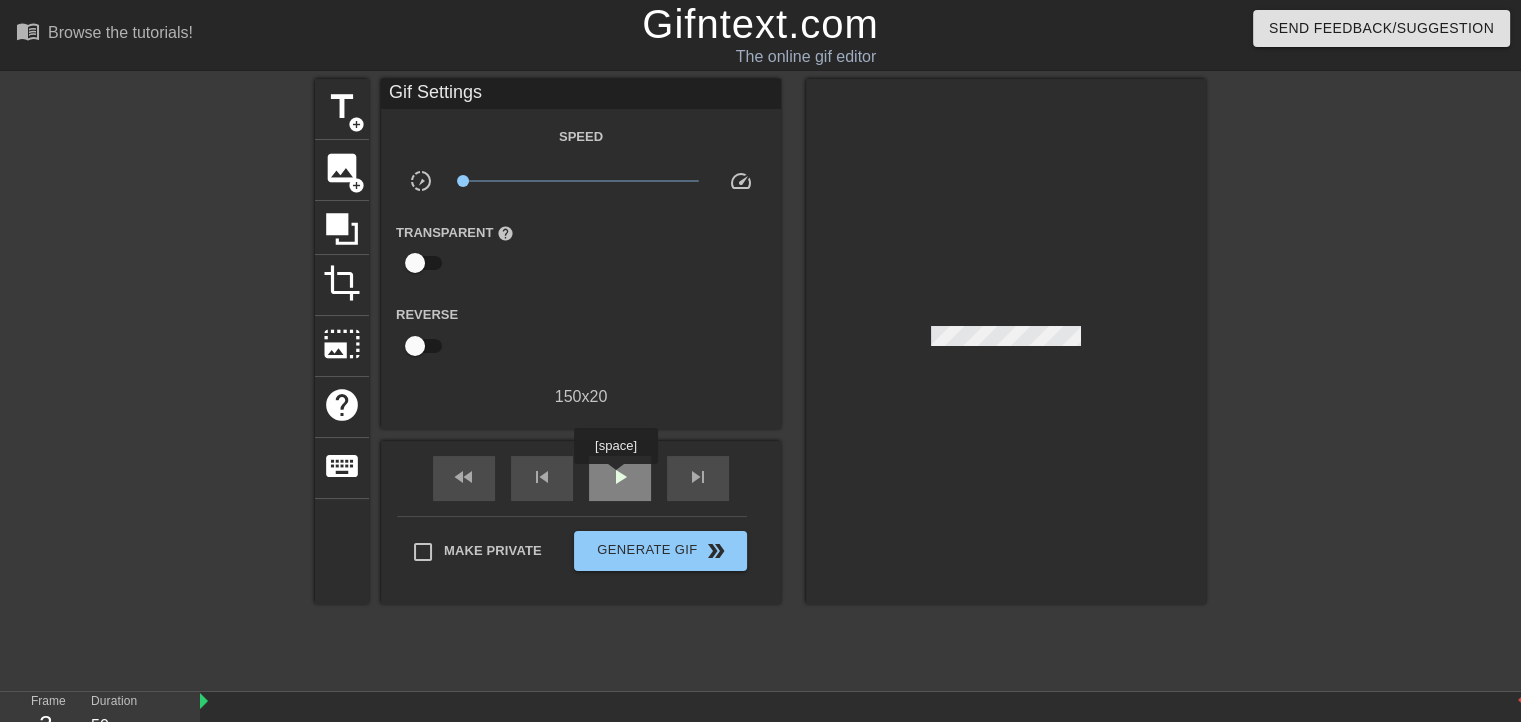 click on "play_arrow" at bounding box center [620, 477] 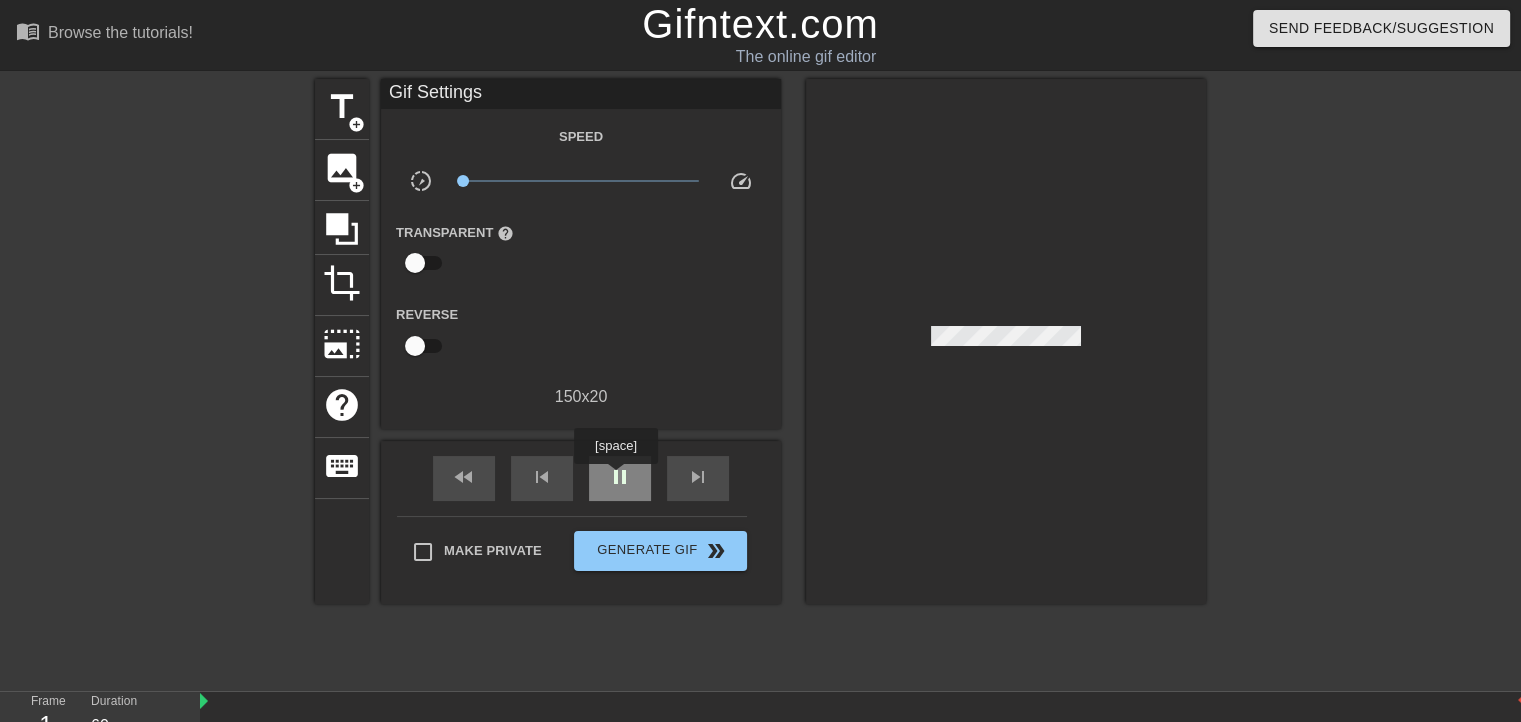 click on "pause" at bounding box center [620, 477] 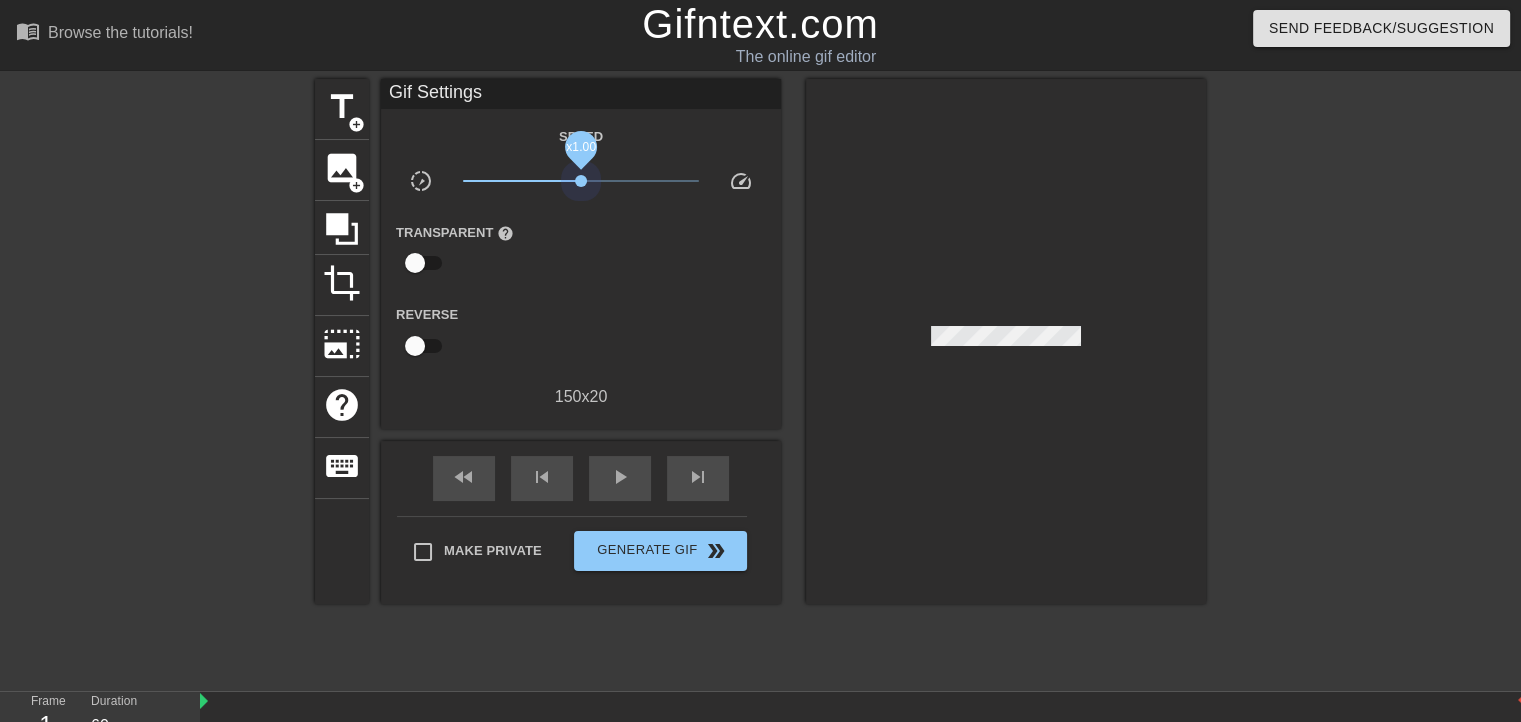 drag, startPoint x: 460, startPoint y: 178, endPoint x: 581, endPoint y: 191, distance: 121.69634 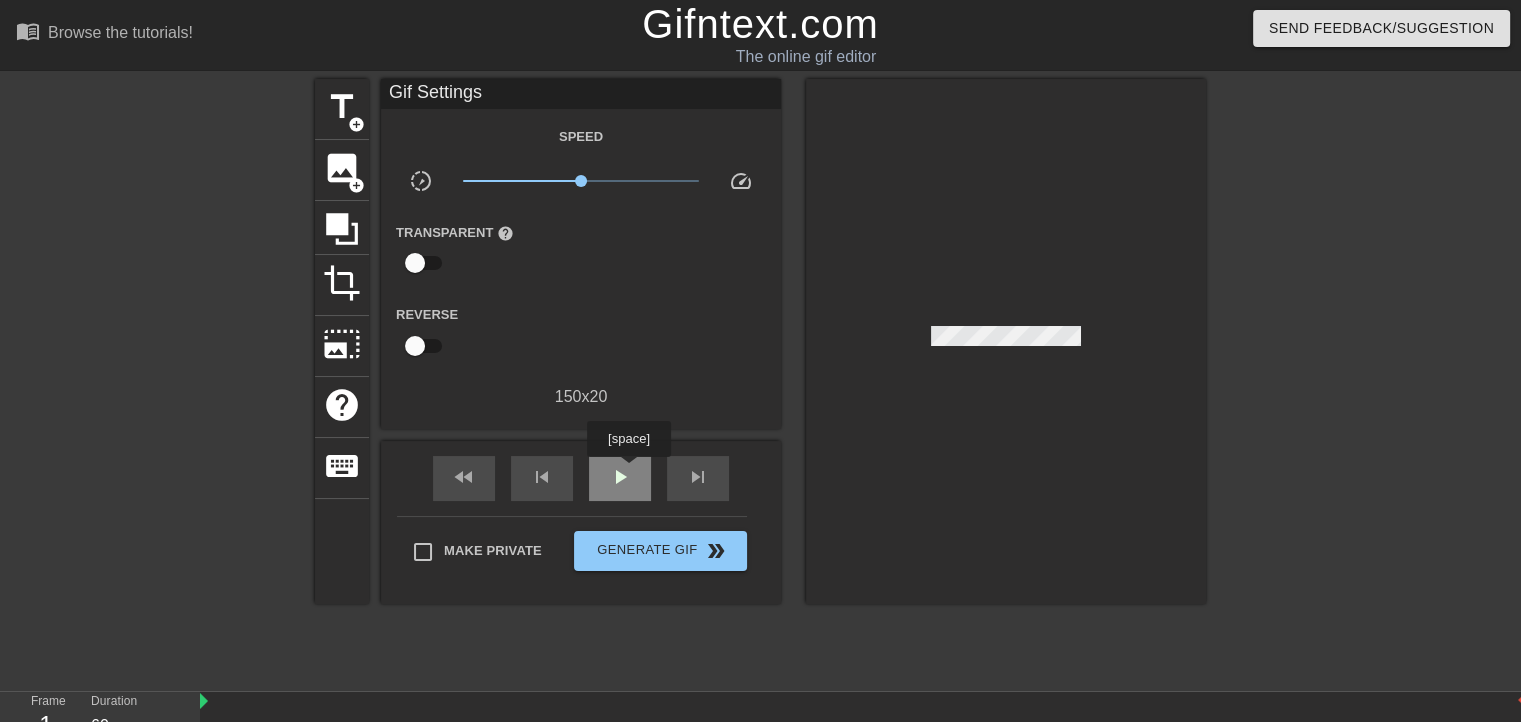 click on "play_arrow" at bounding box center [620, 477] 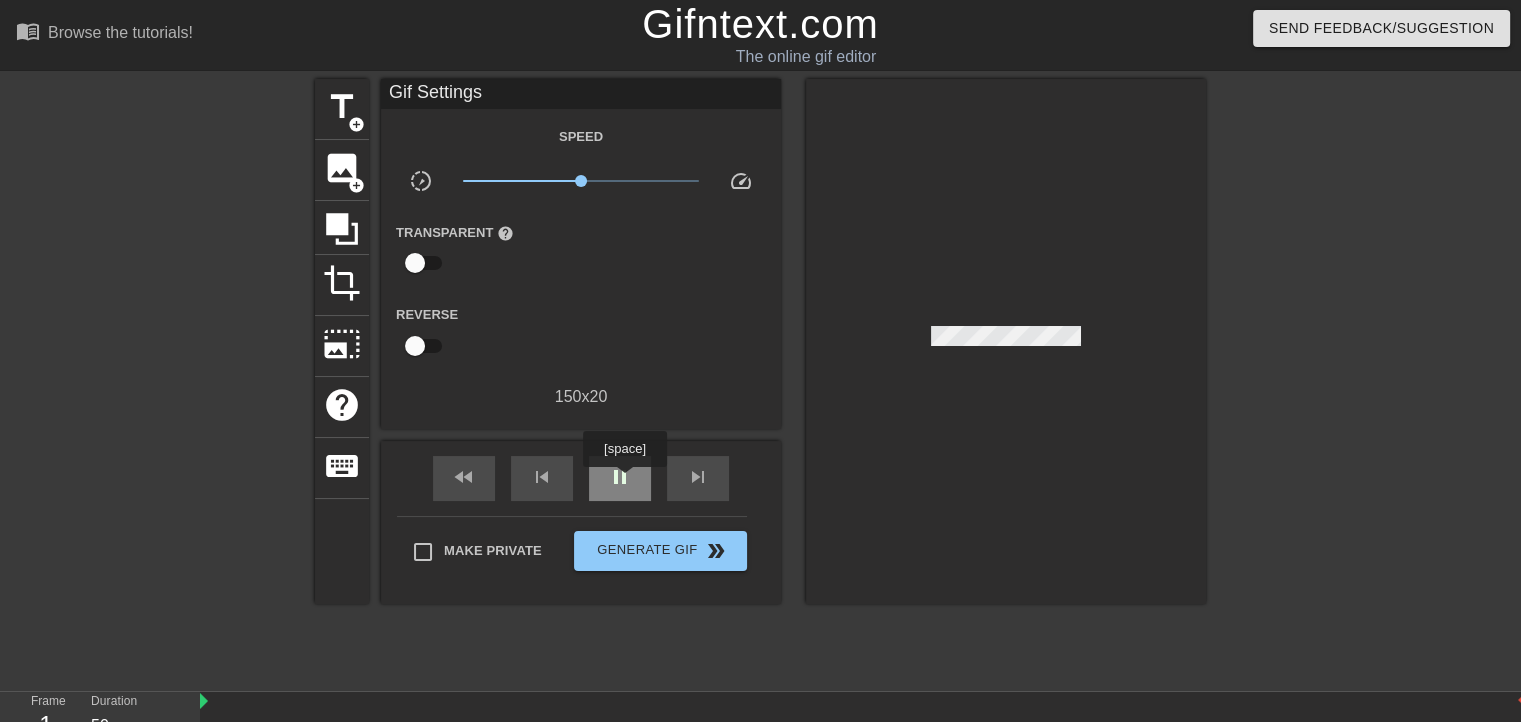 click on "pause" at bounding box center [620, 477] 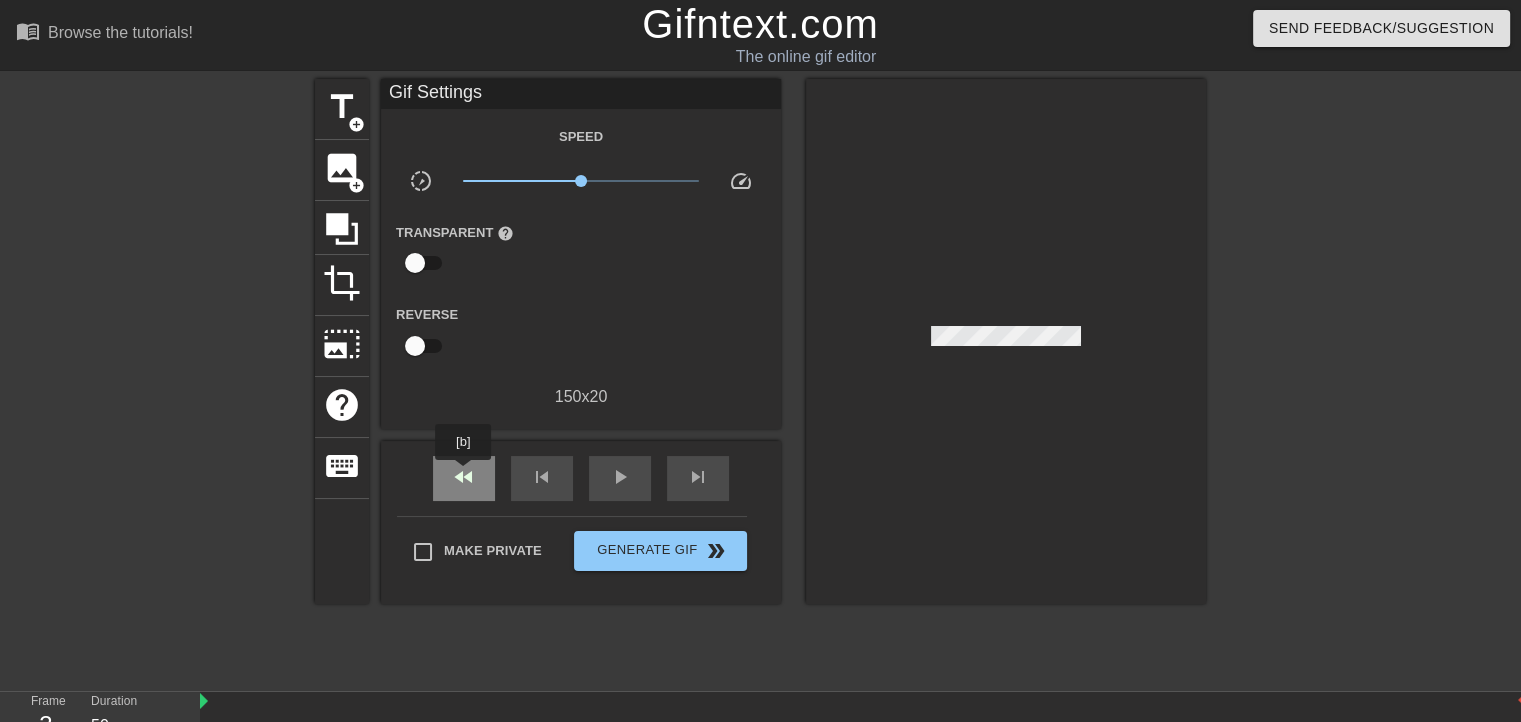 click on "fast_rewind" at bounding box center (464, 477) 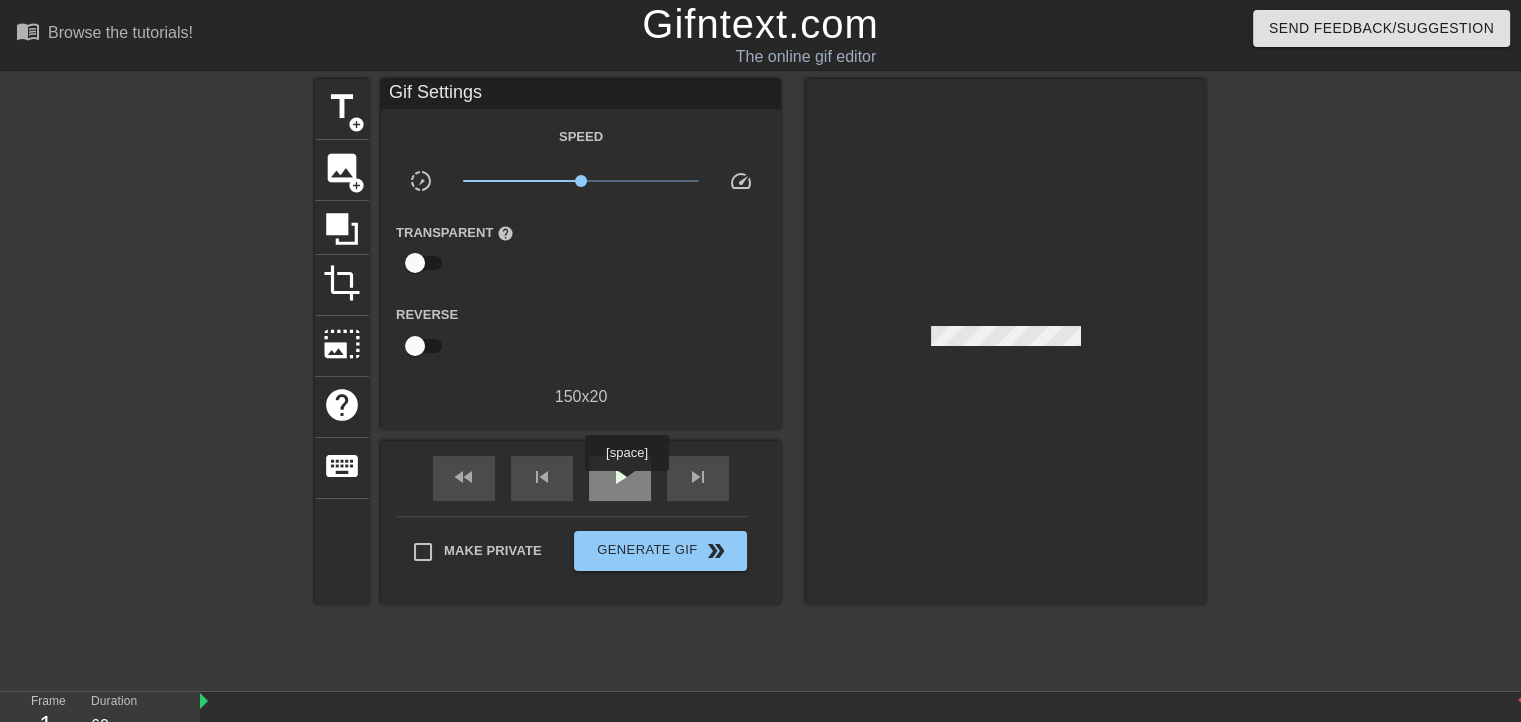 click on "play_arrow" at bounding box center (620, 477) 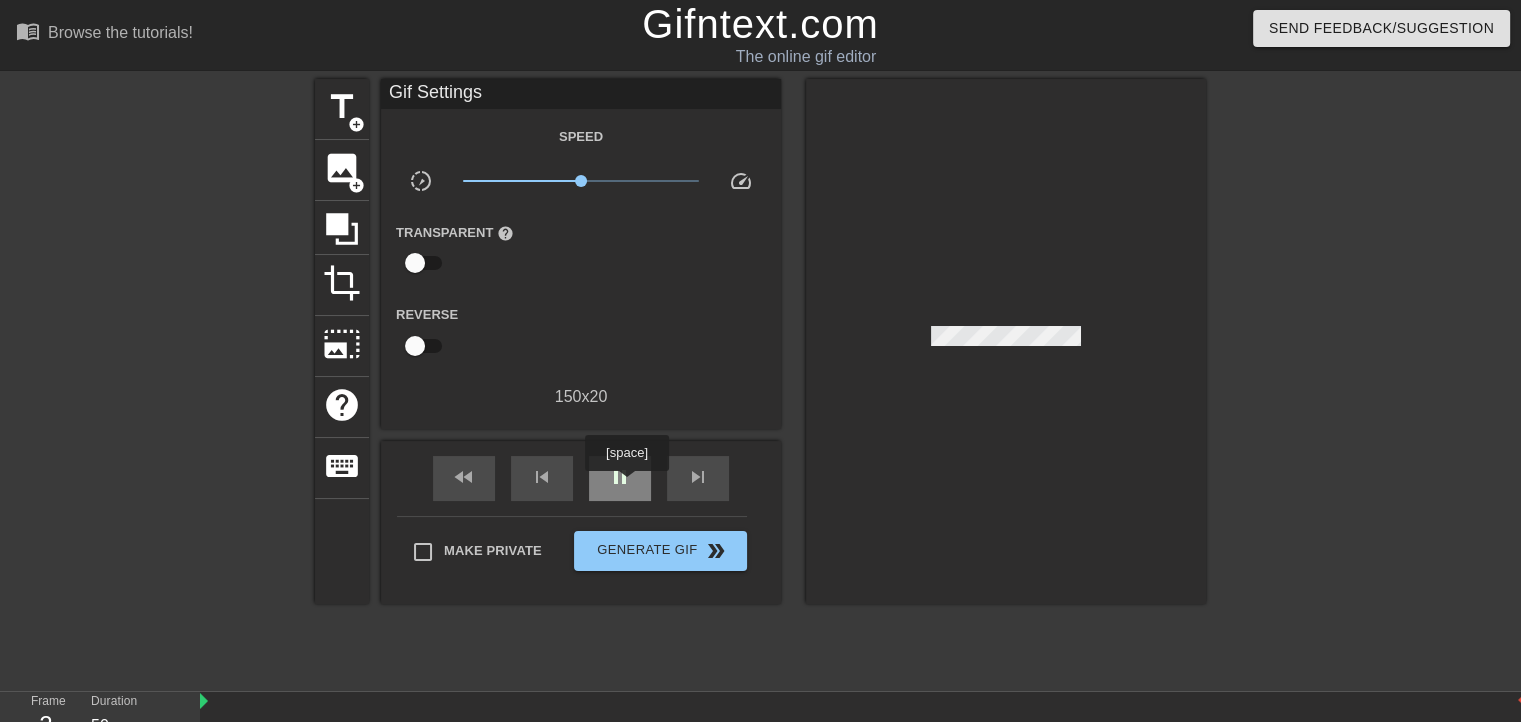 click on "pause" at bounding box center (620, 477) 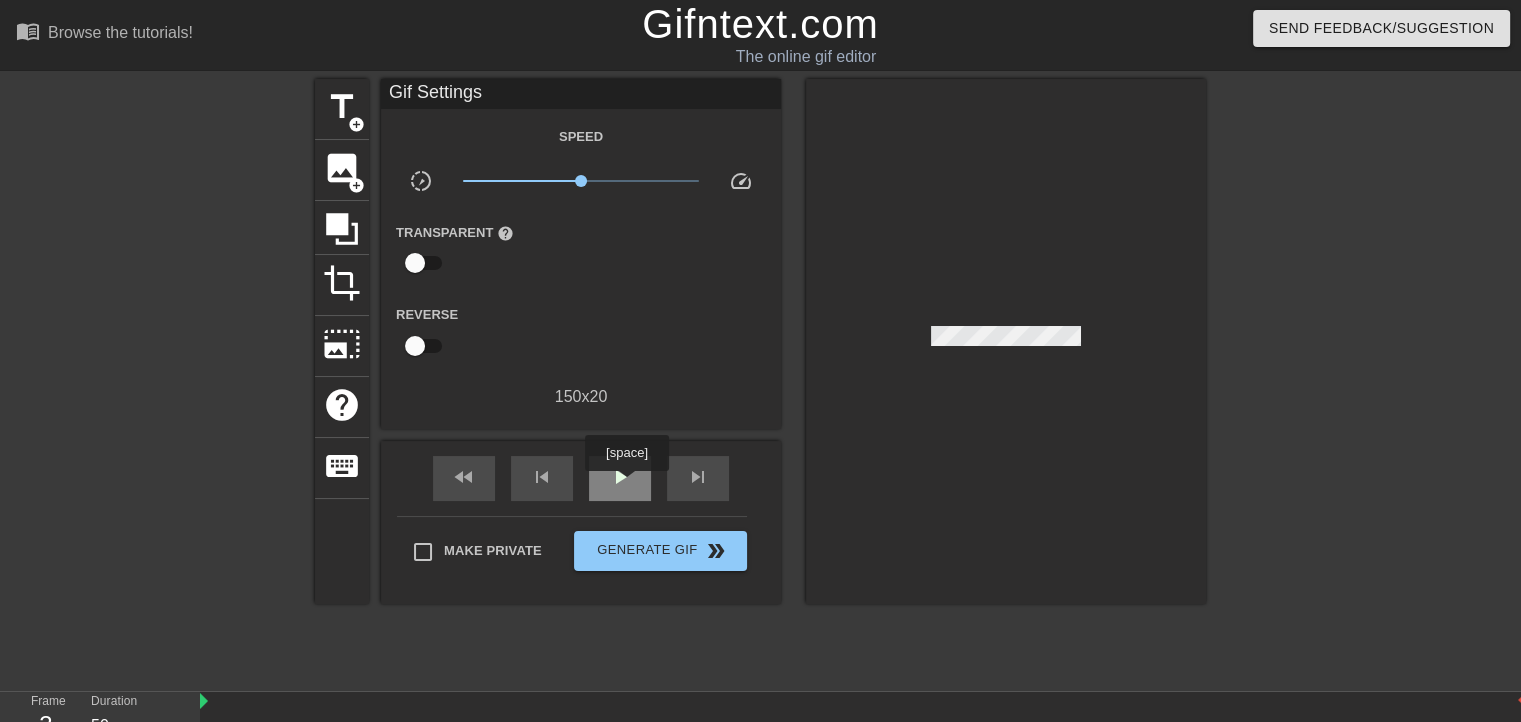 click on "play_arrow" at bounding box center (620, 477) 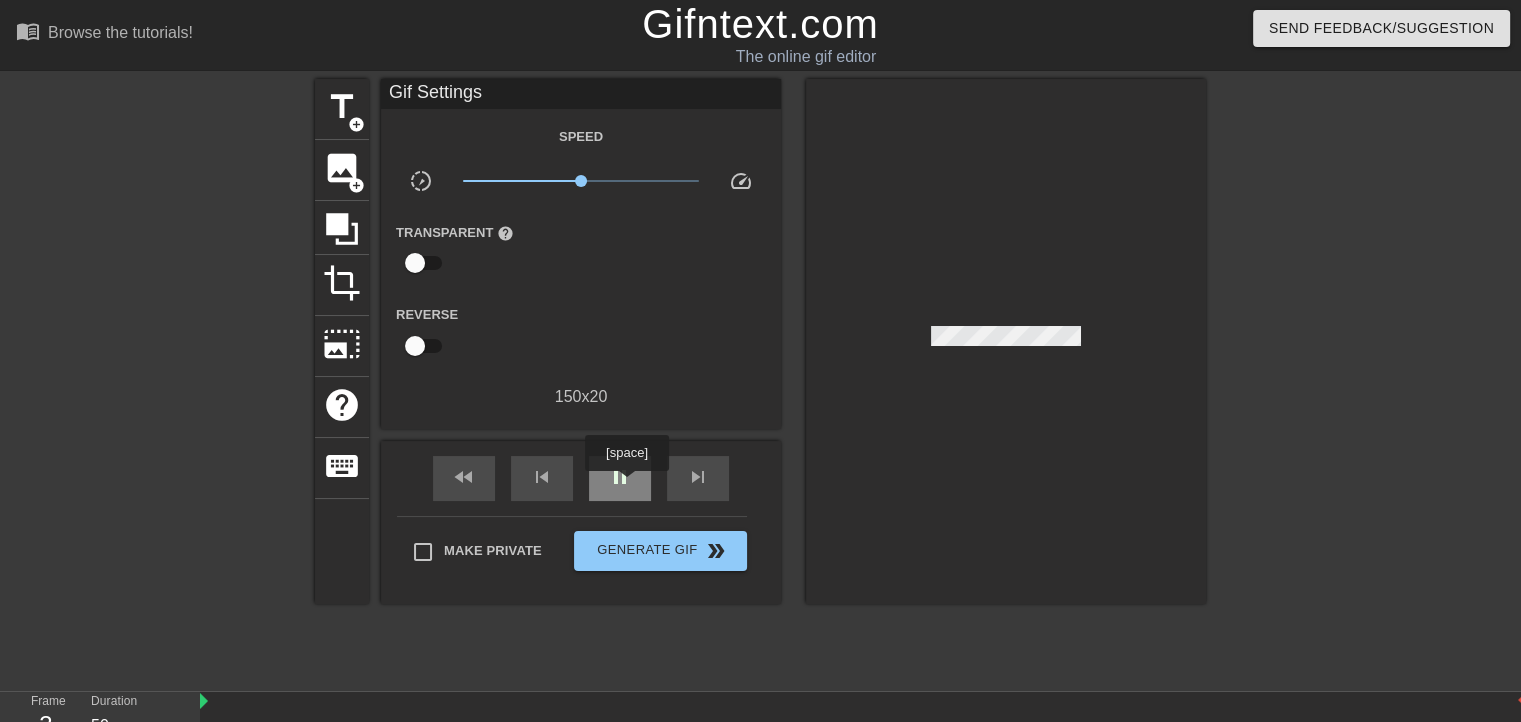type on "60" 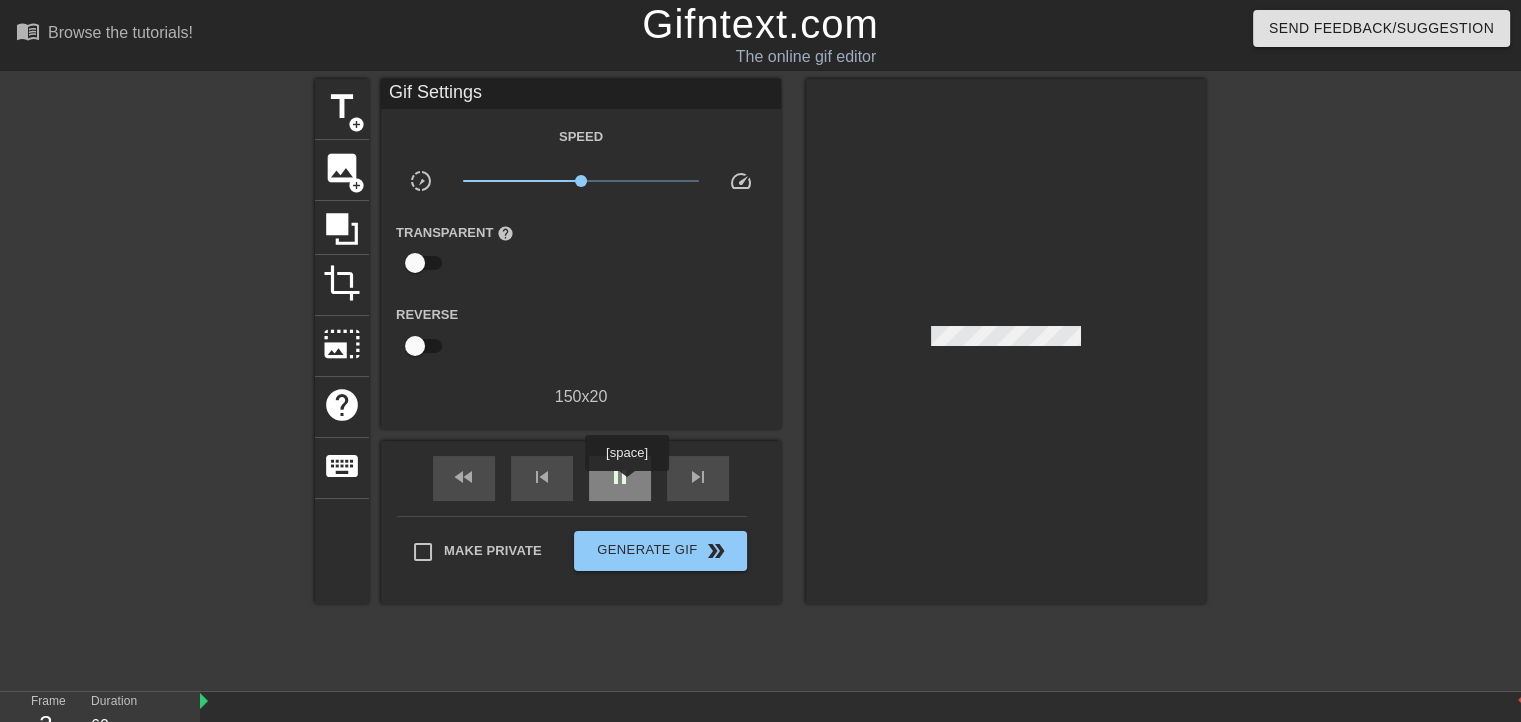 click on "pause" at bounding box center (620, 477) 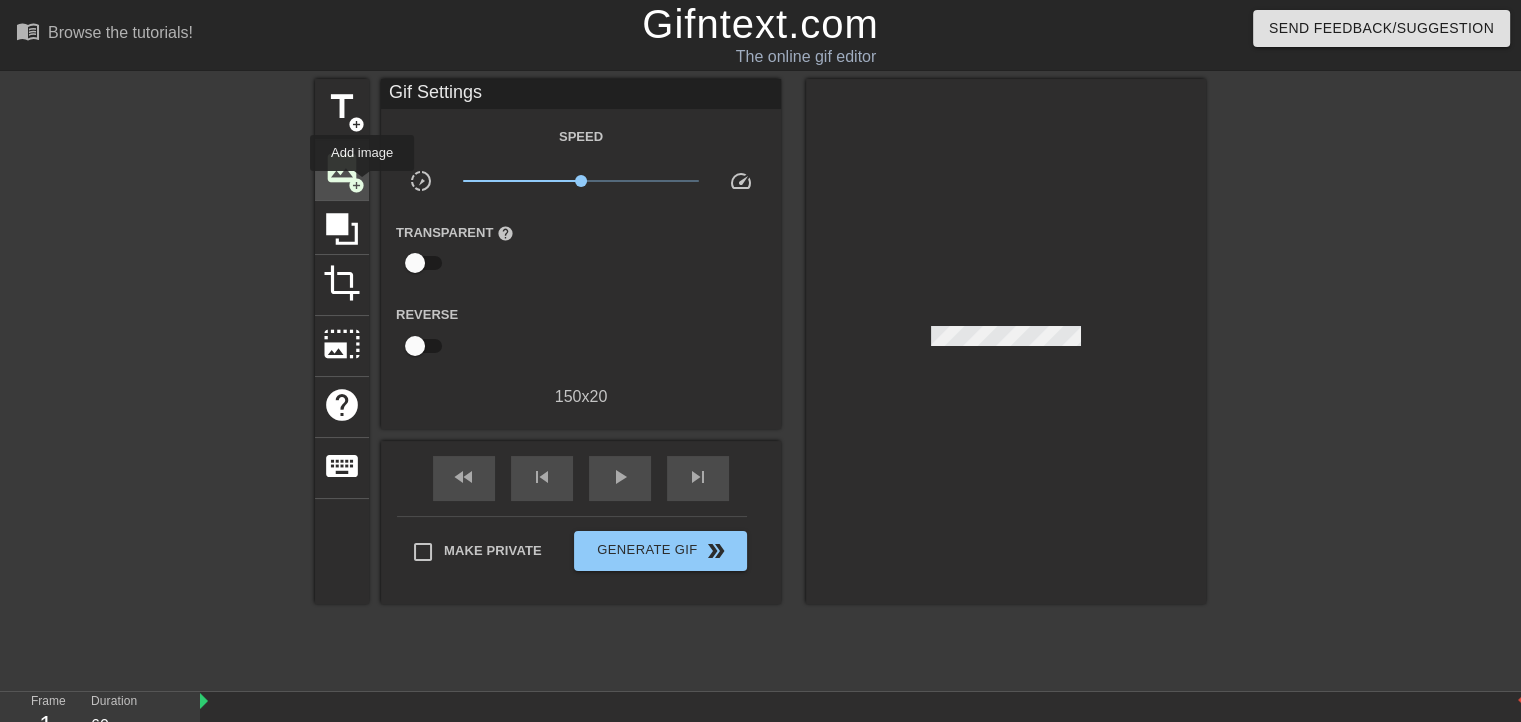 click on "add_circle" at bounding box center [356, 185] 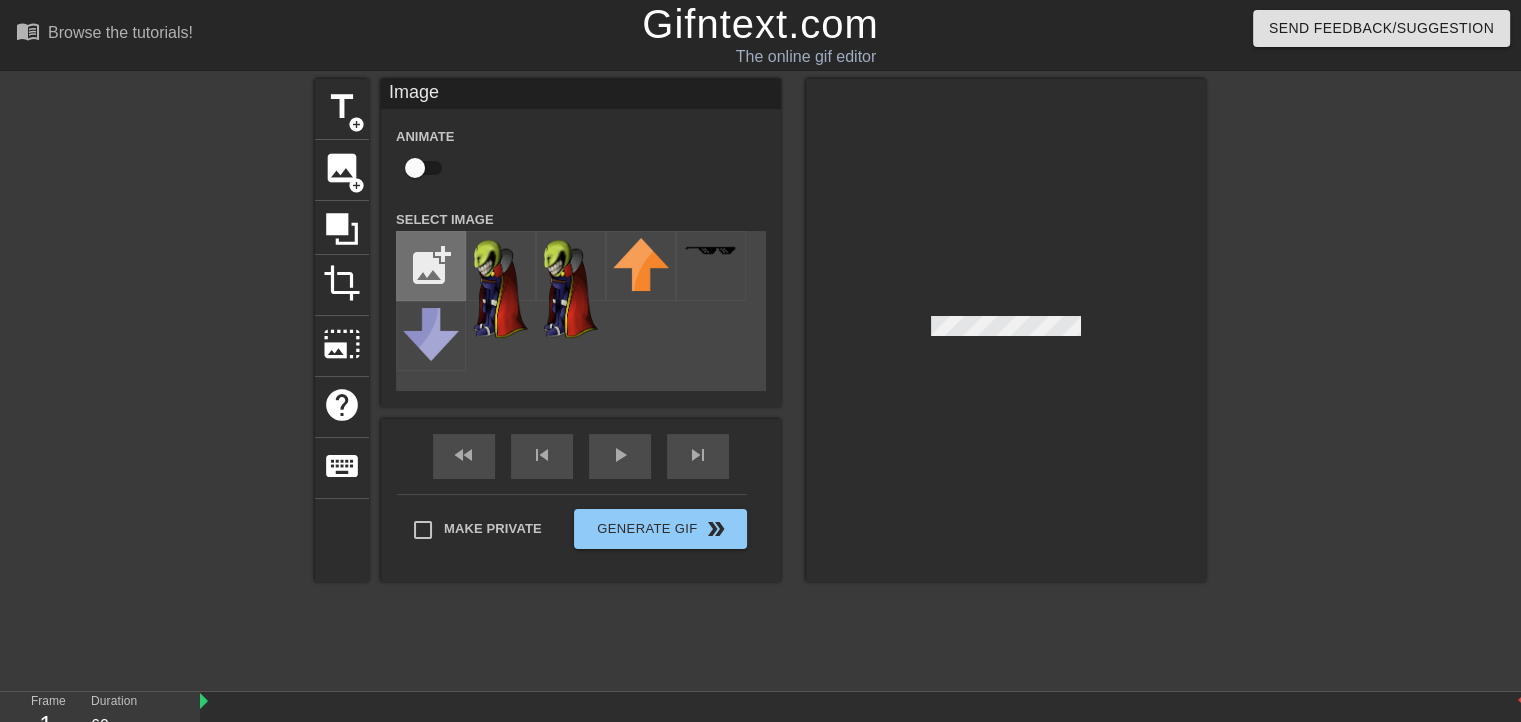 click at bounding box center (431, 266) 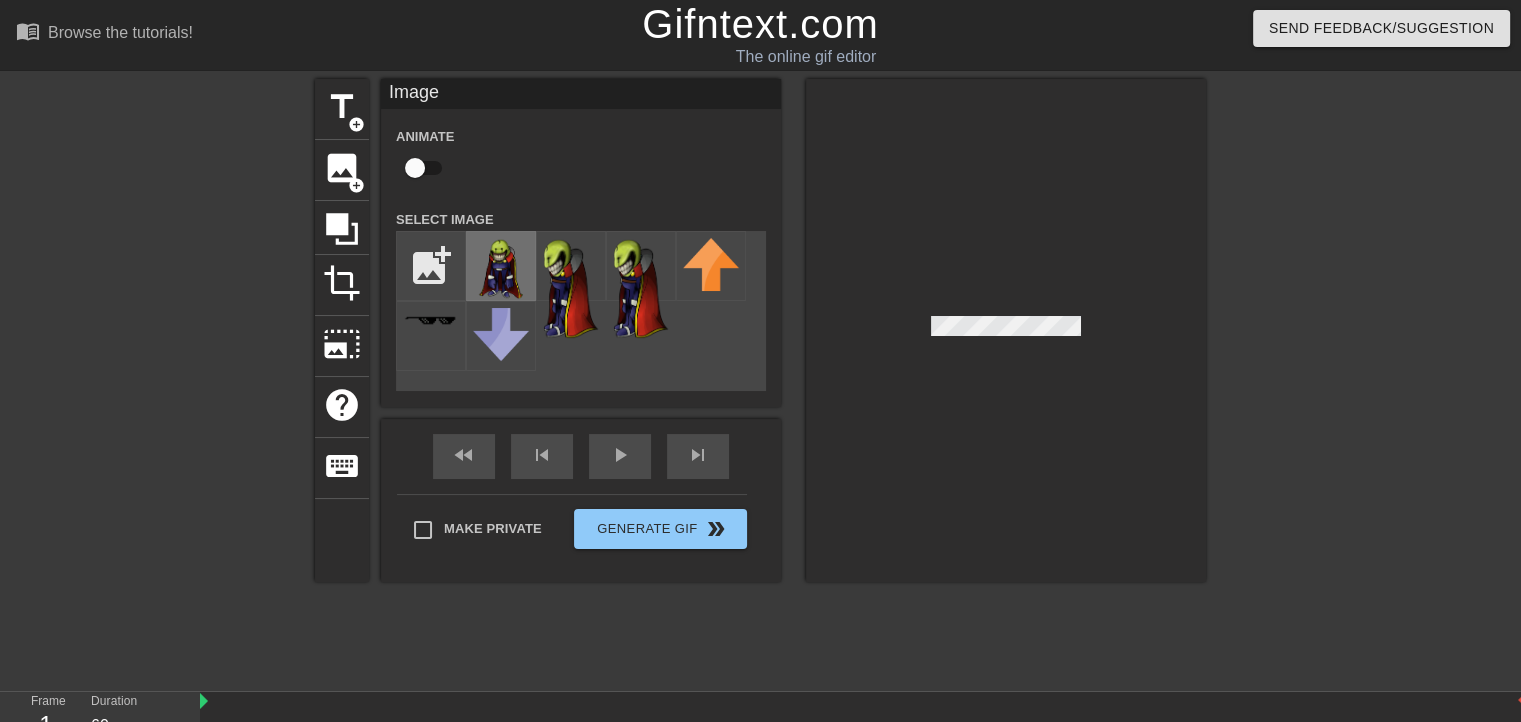 click at bounding box center [501, 268] 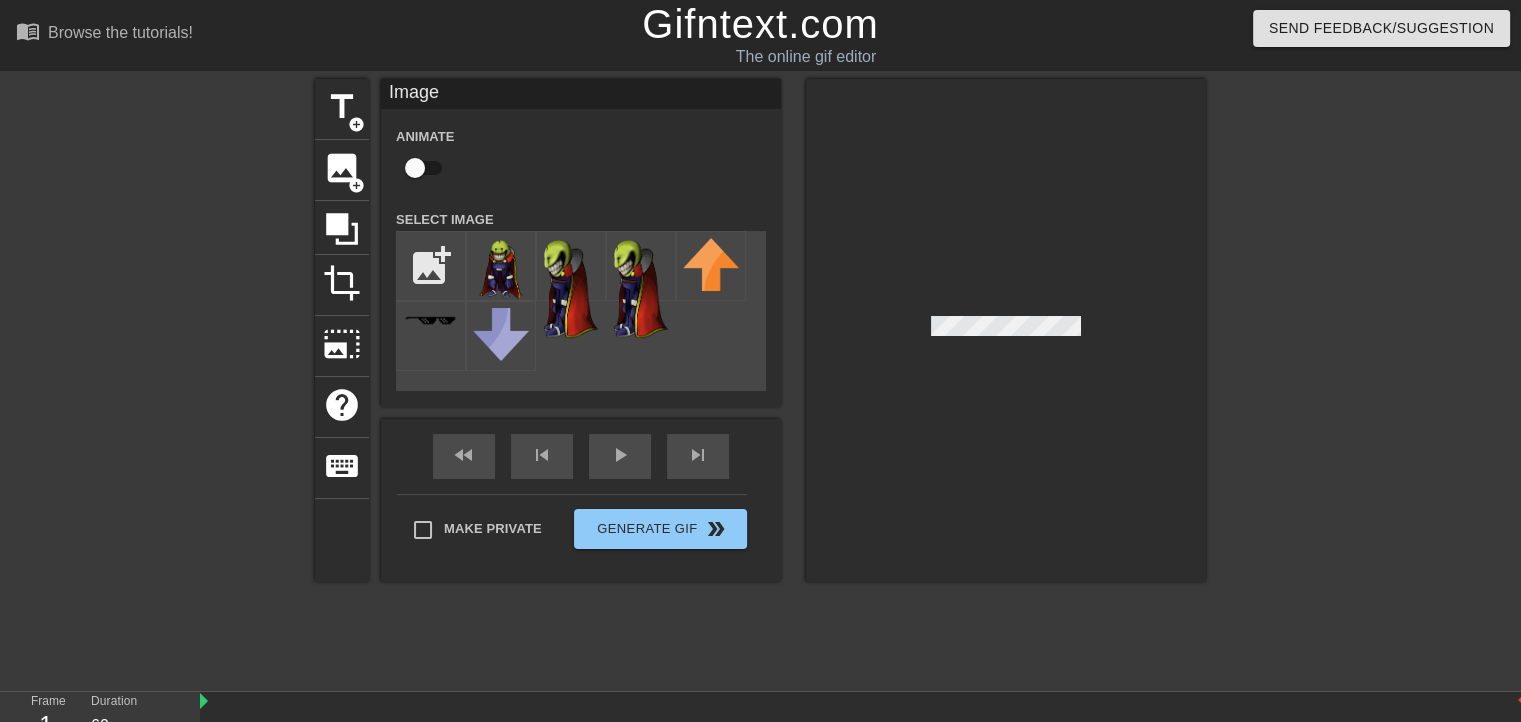 click at bounding box center (1006, 330) 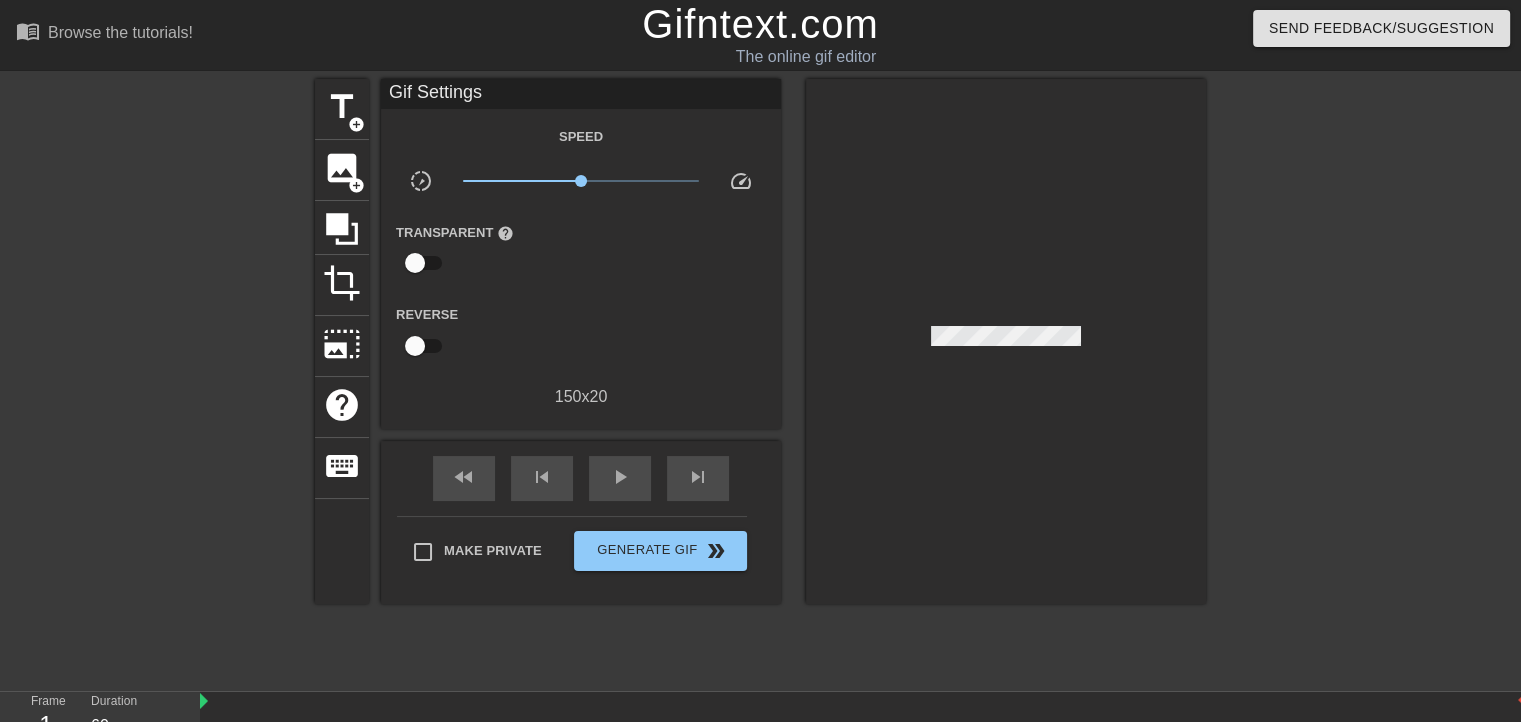 click at bounding box center [1006, 341] 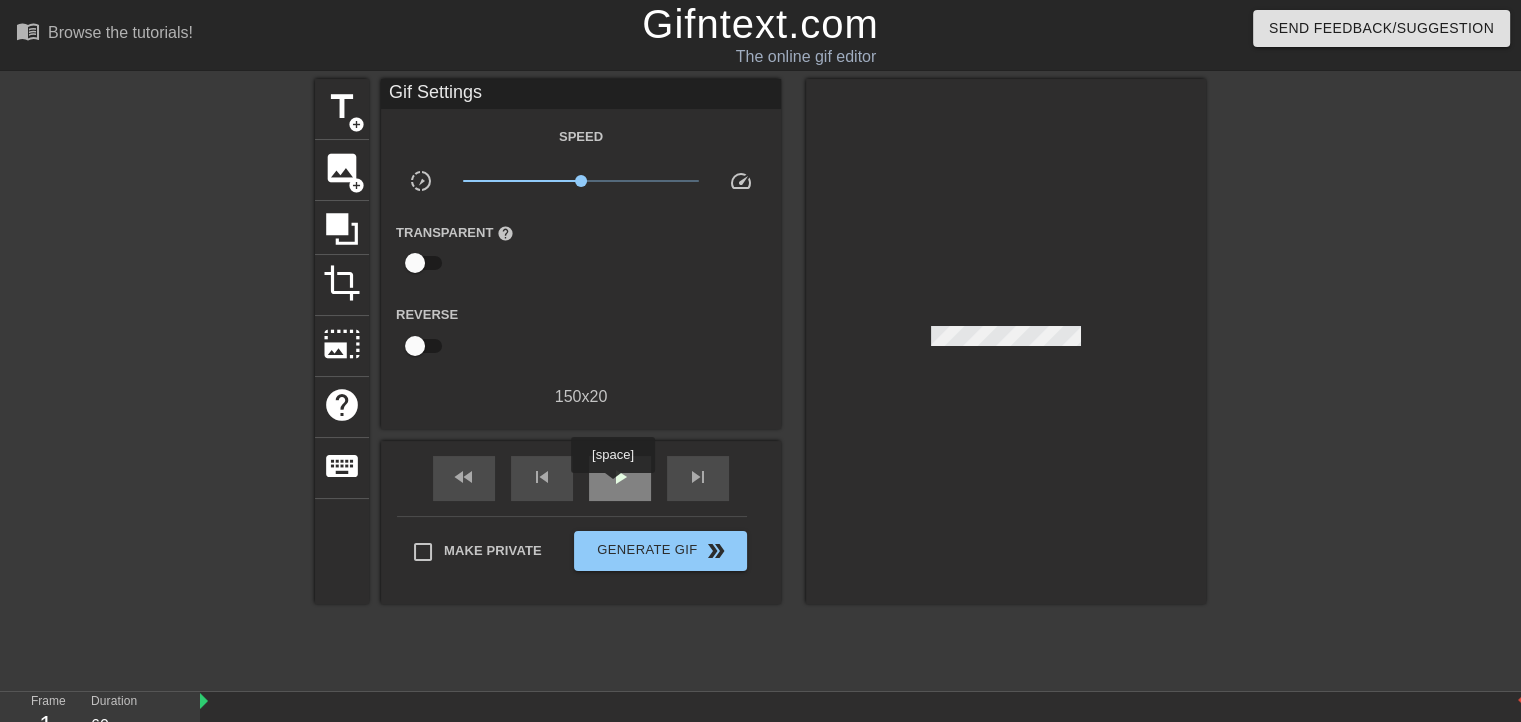 click on "play_arrow" at bounding box center (620, 477) 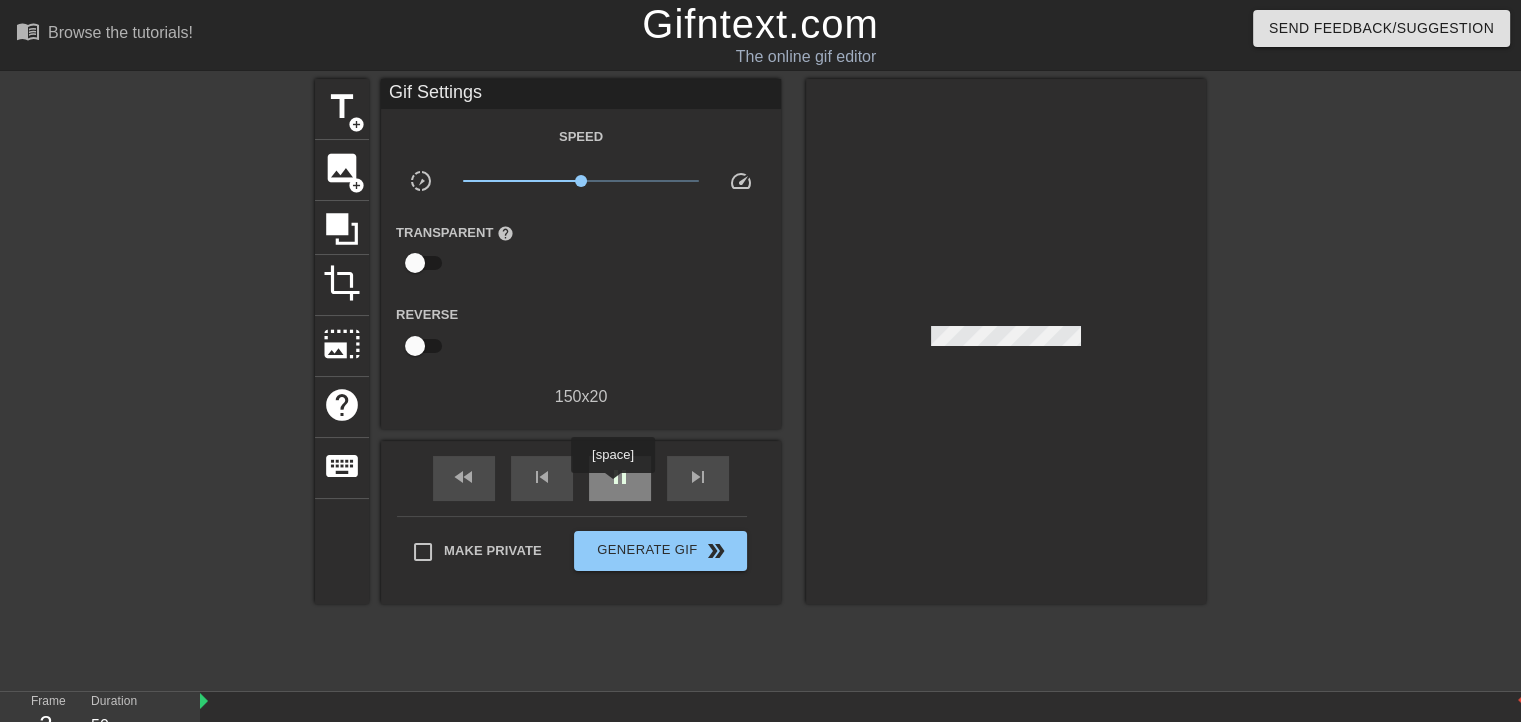 type on "60" 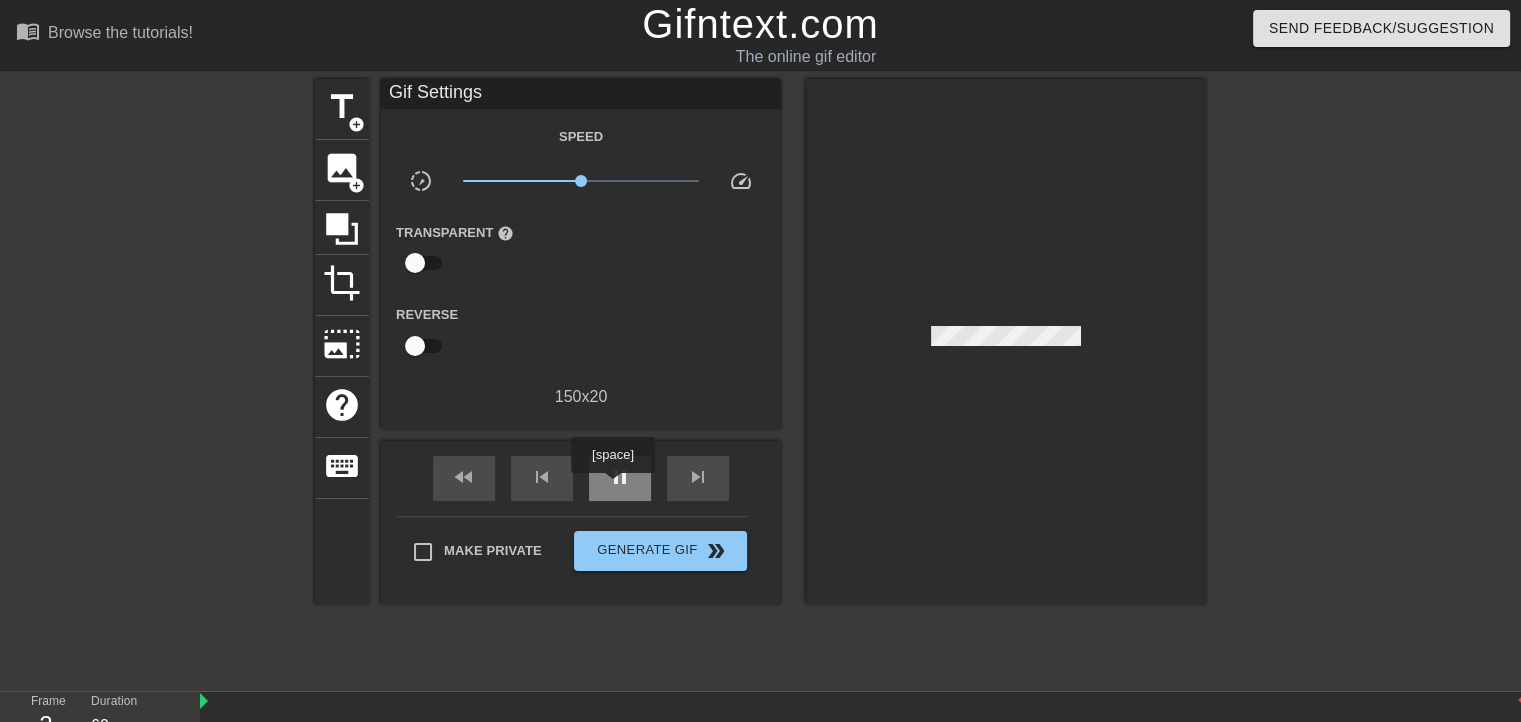click on "pause" at bounding box center (620, 477) 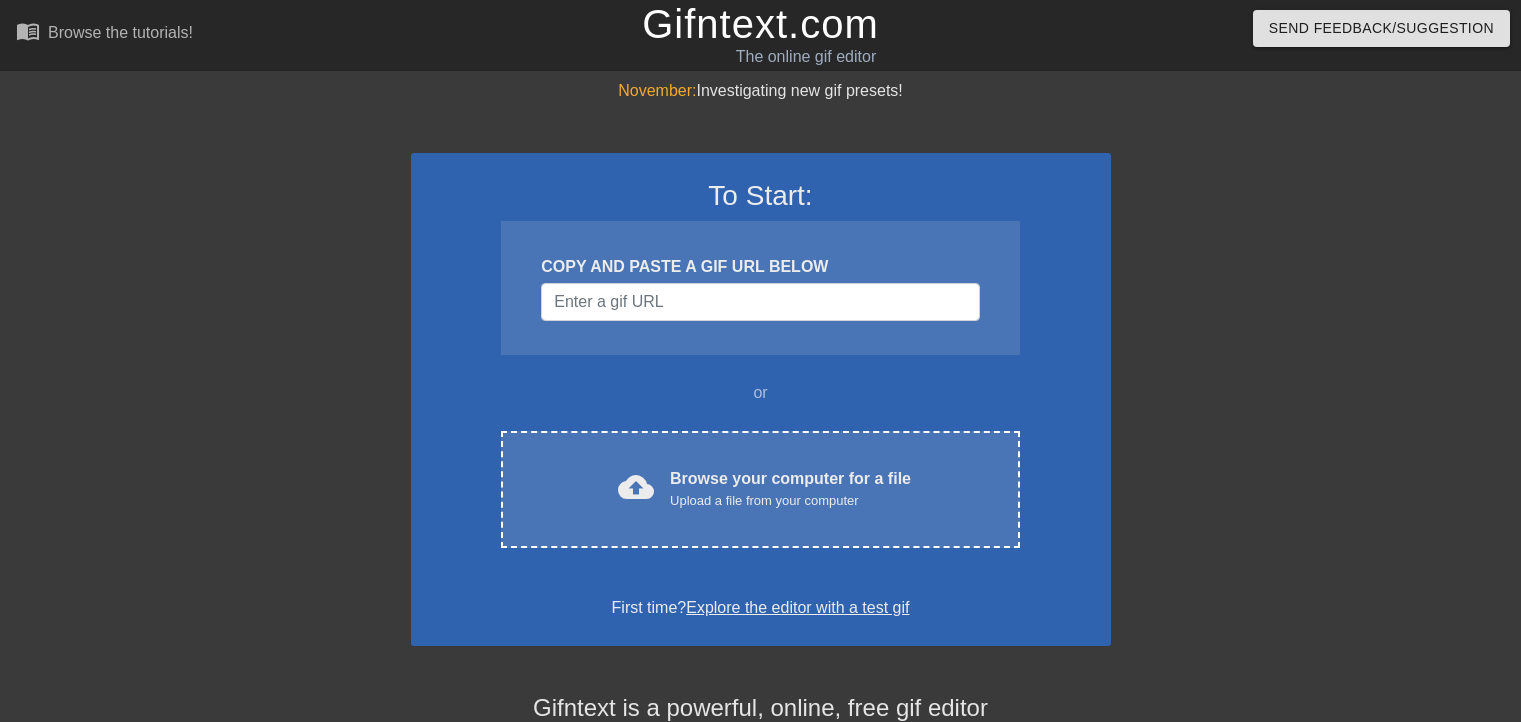 scroll, scrollTop: 0, scrollLeft: 0, axis: both 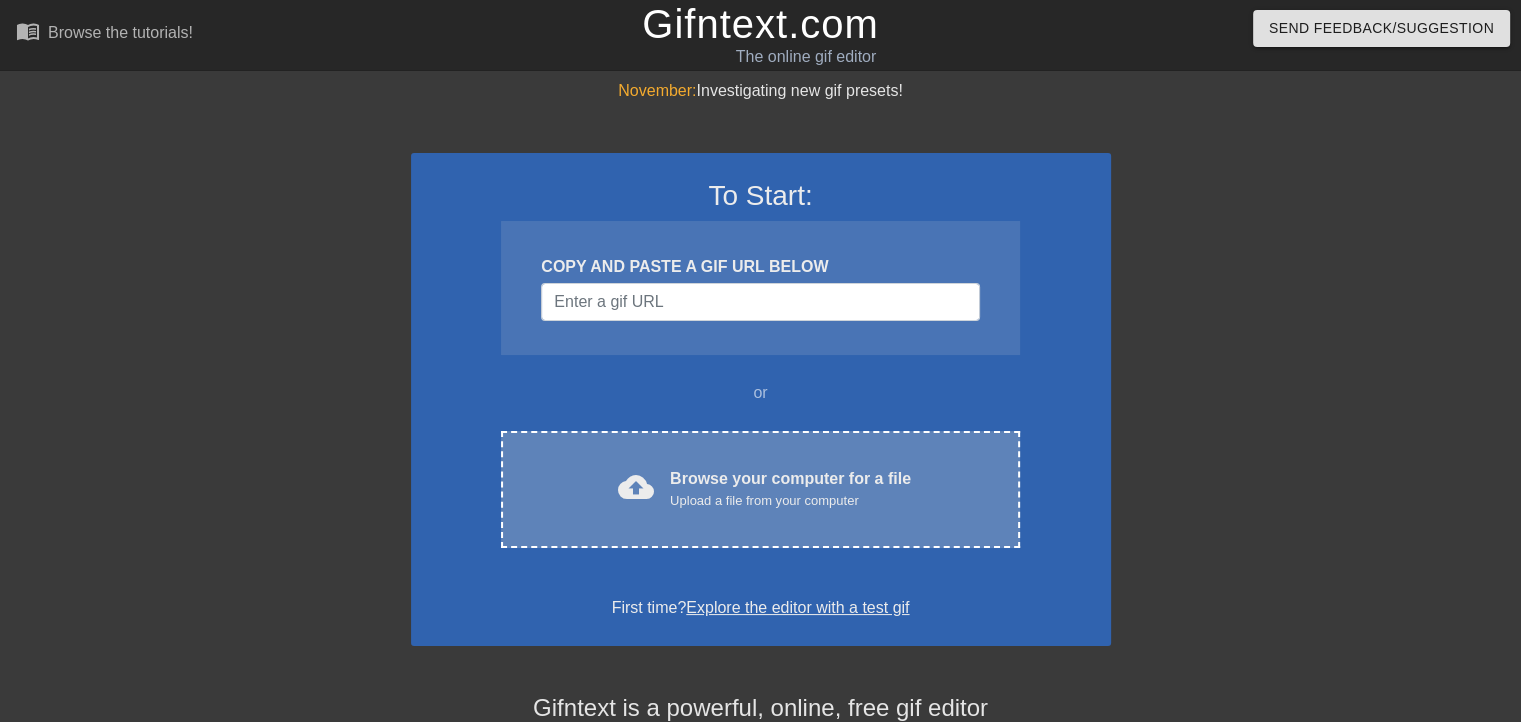click on "cloud_upload Browse your computer for a file Upload a file from your computer Choose files" at bounding box center (760, 489) 